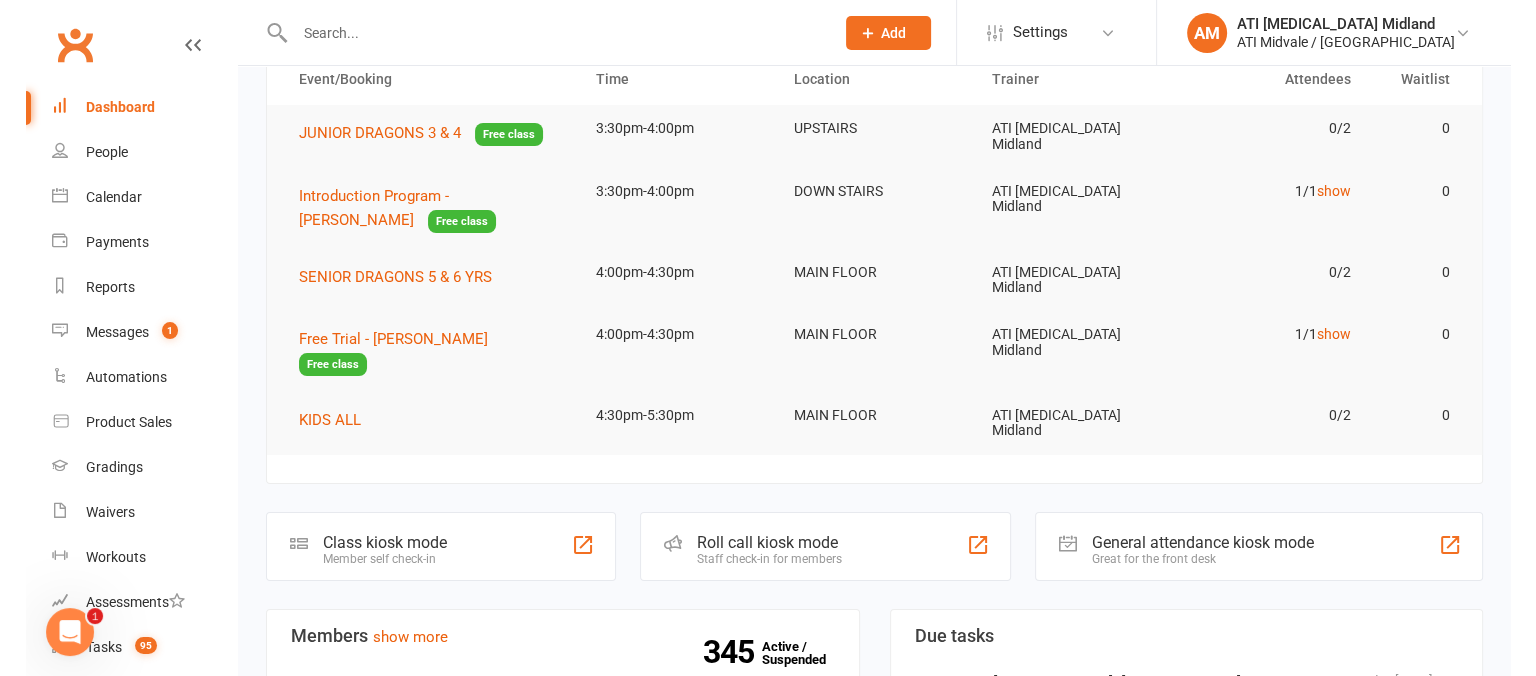 scroll, scrollTop: 0, scrollLeft: 0, axis: both 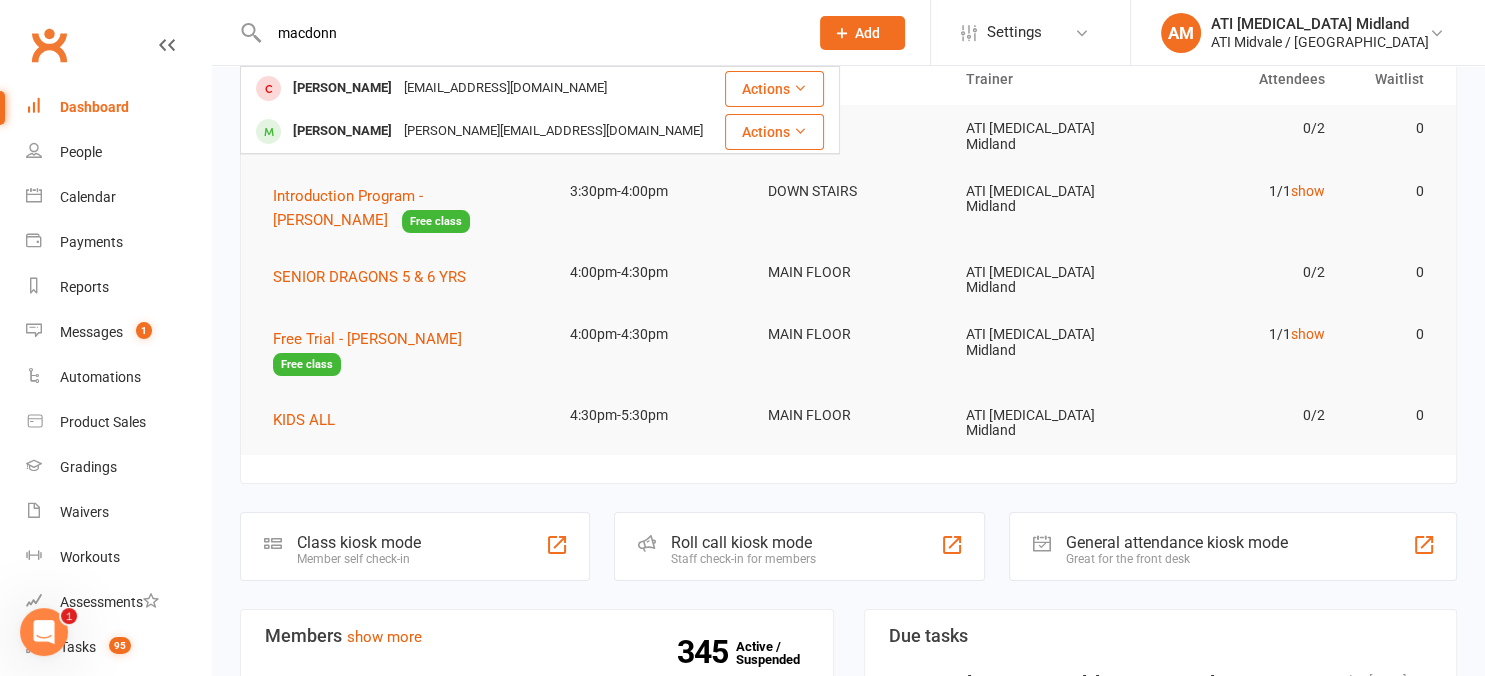 type on "macdonnl" 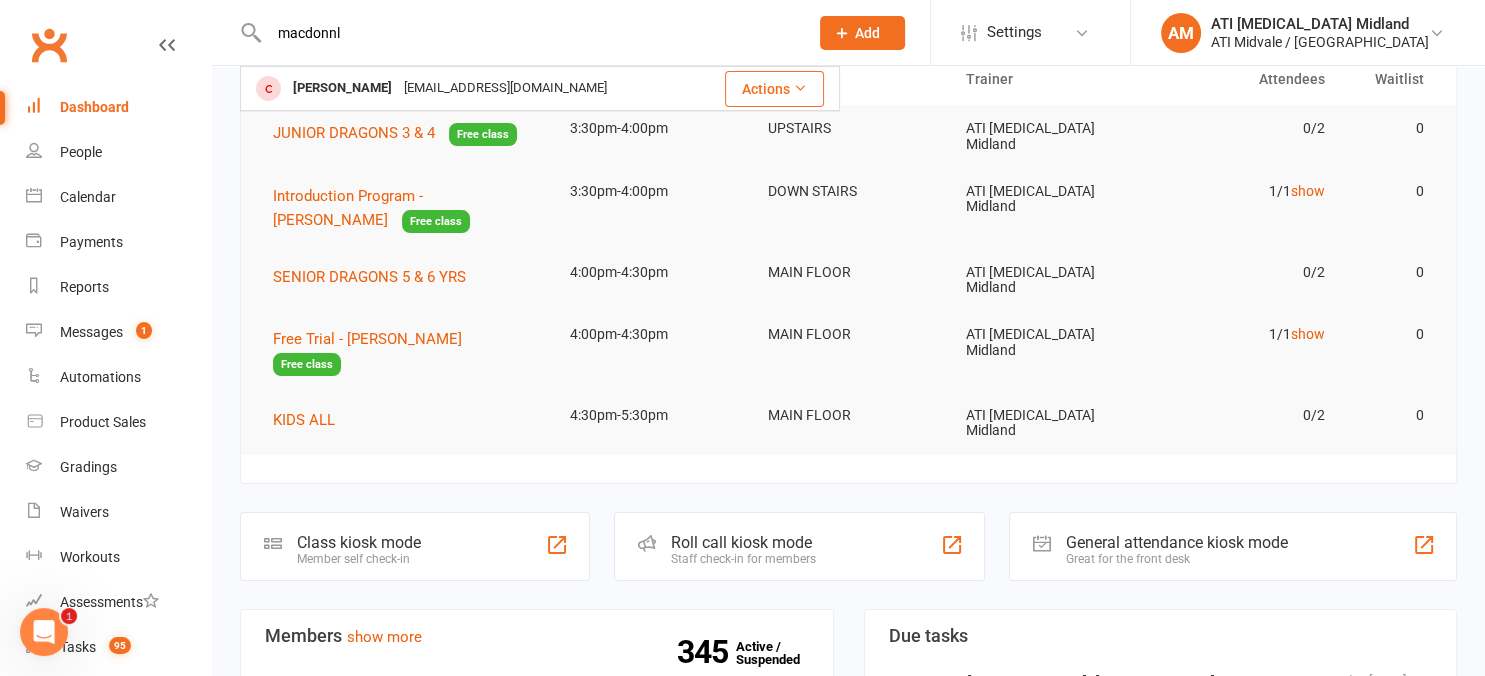 click on "macdonnl" at bounding box center (528, 33) 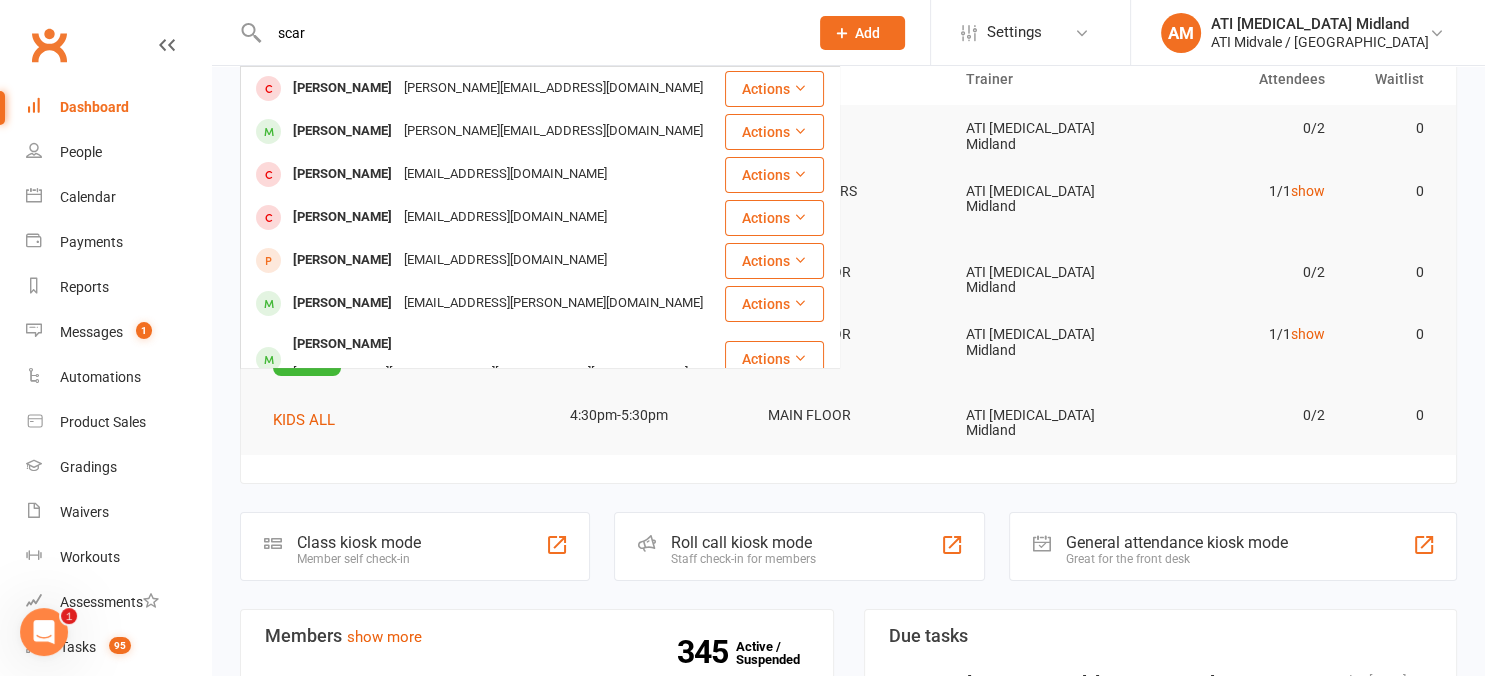 type on "scar" 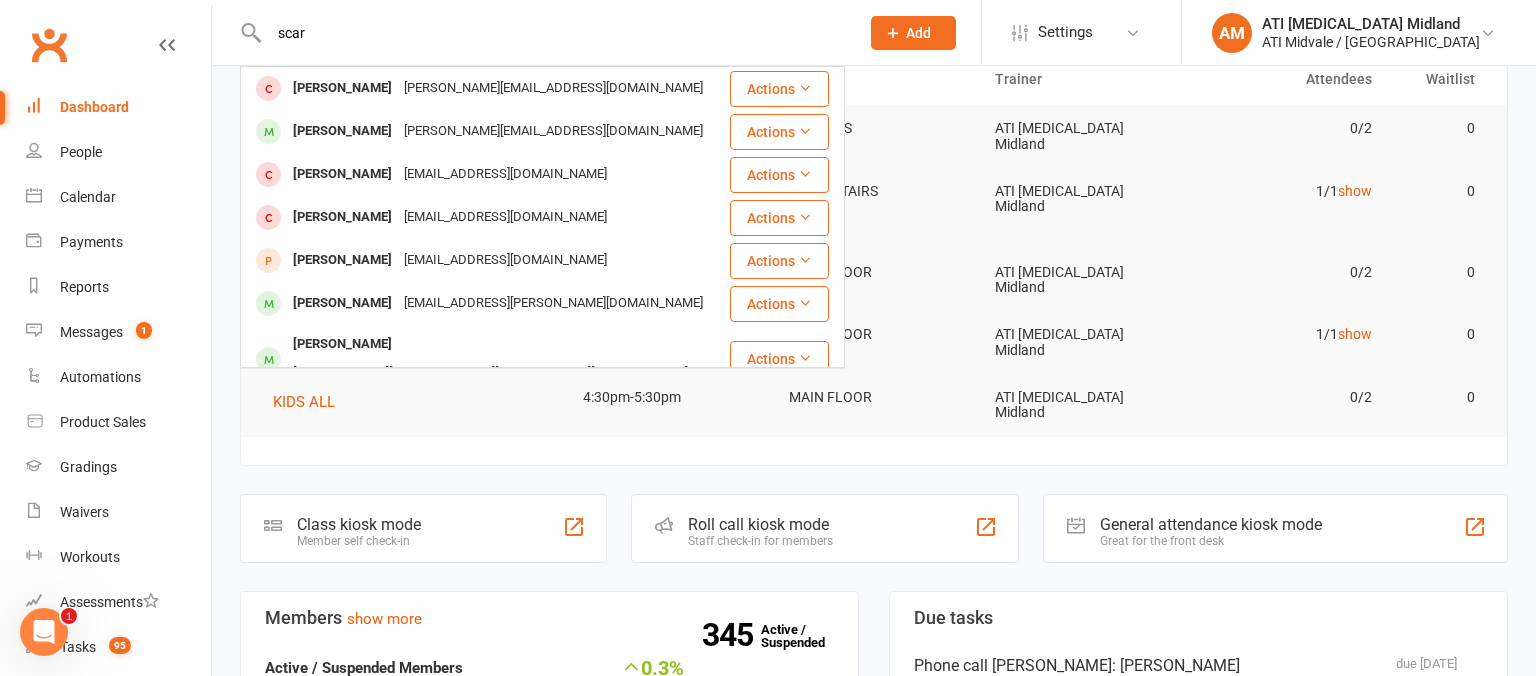 drag, startPoint x: 389, startPoint y: 38, endPoint x: 265, endPoint y: 38, distance: 124 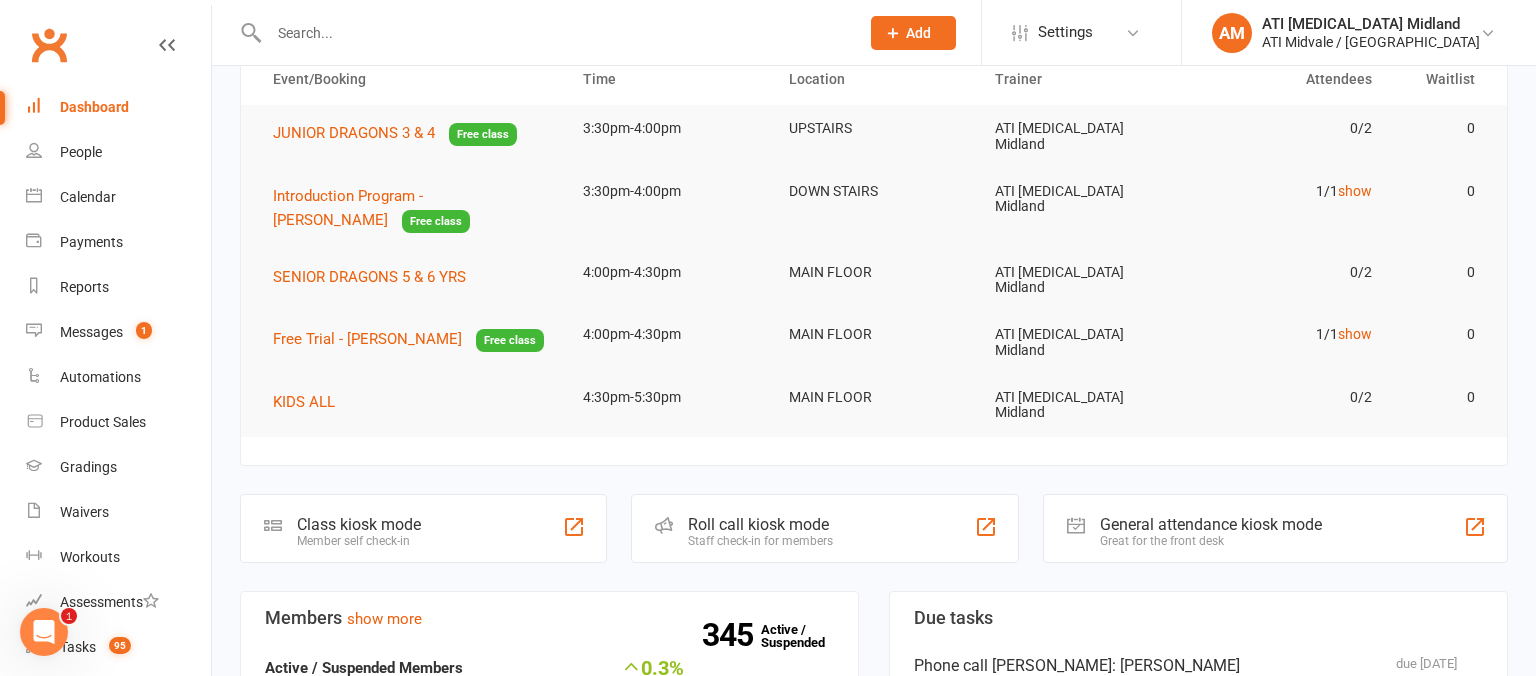 type 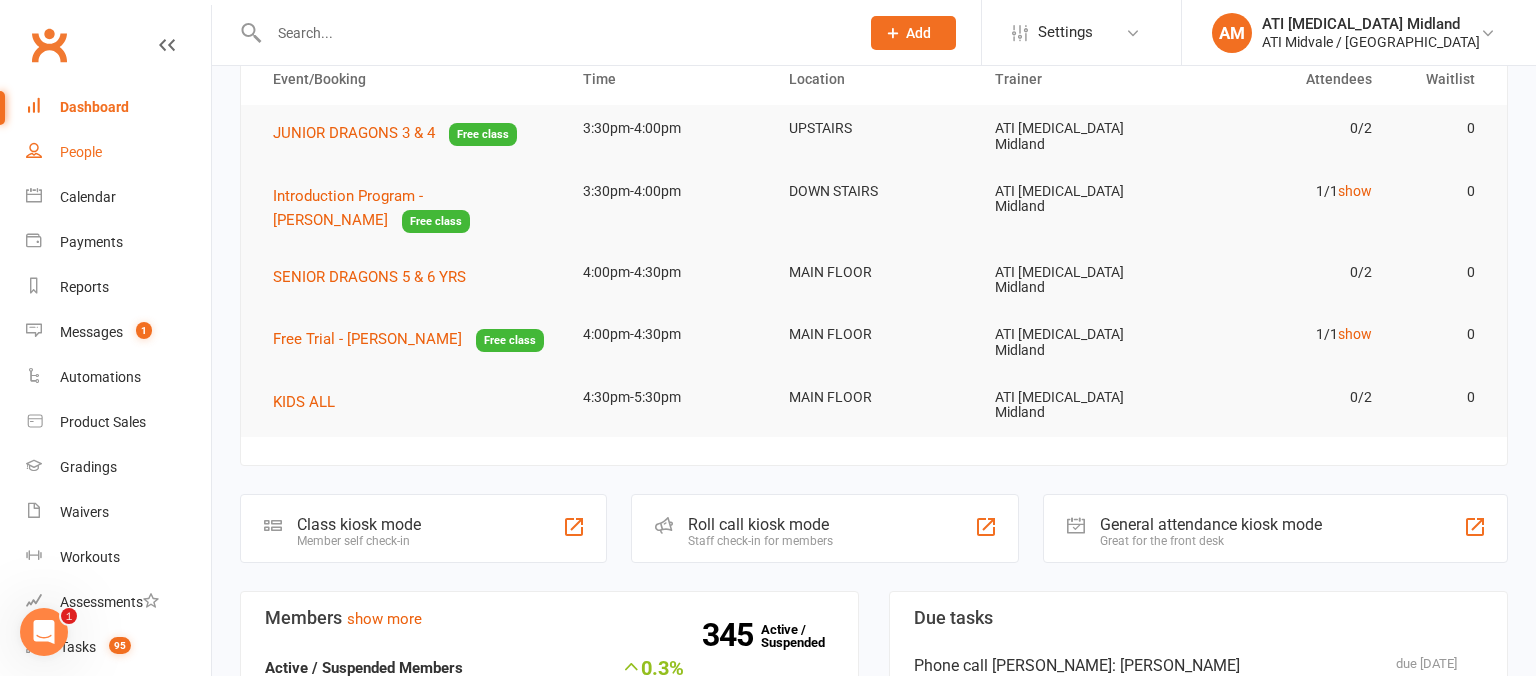 click on "People" at bounding box center (81, 152) 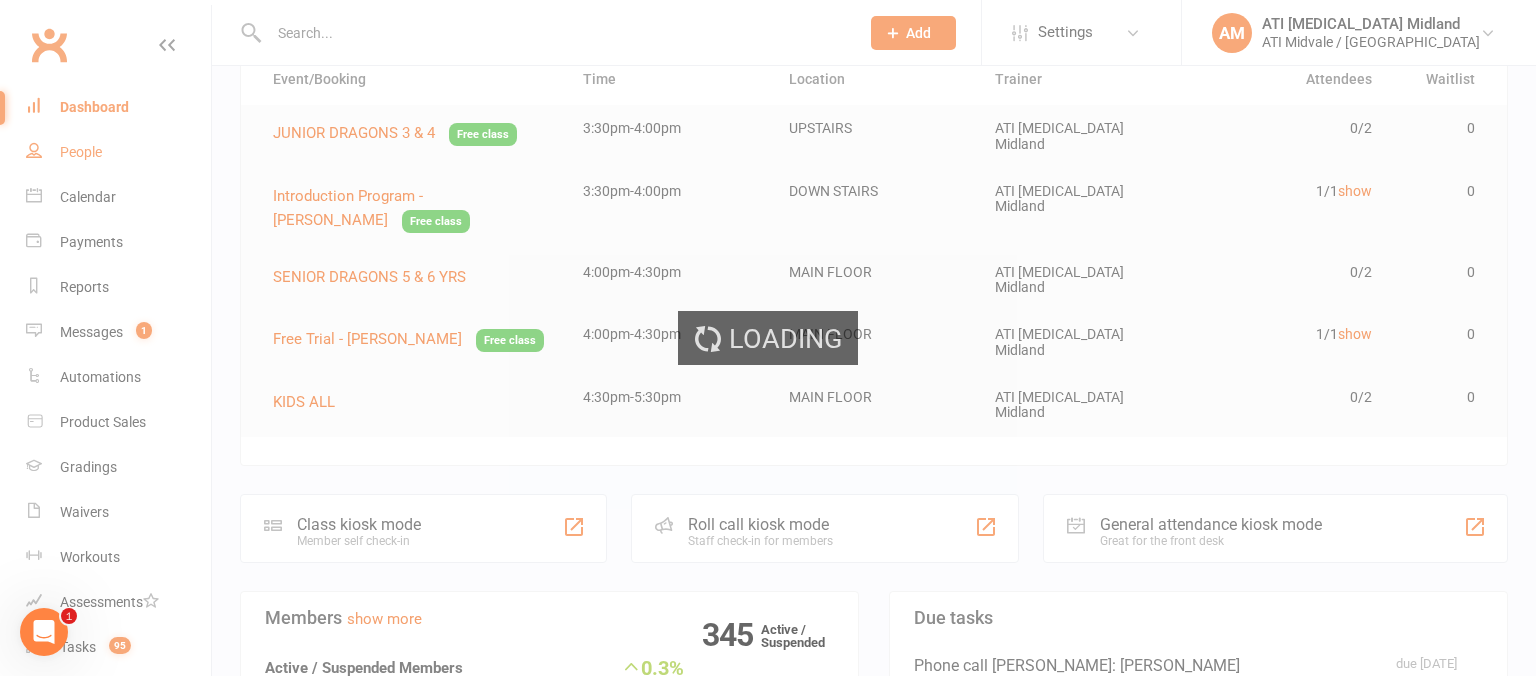 select on "100" 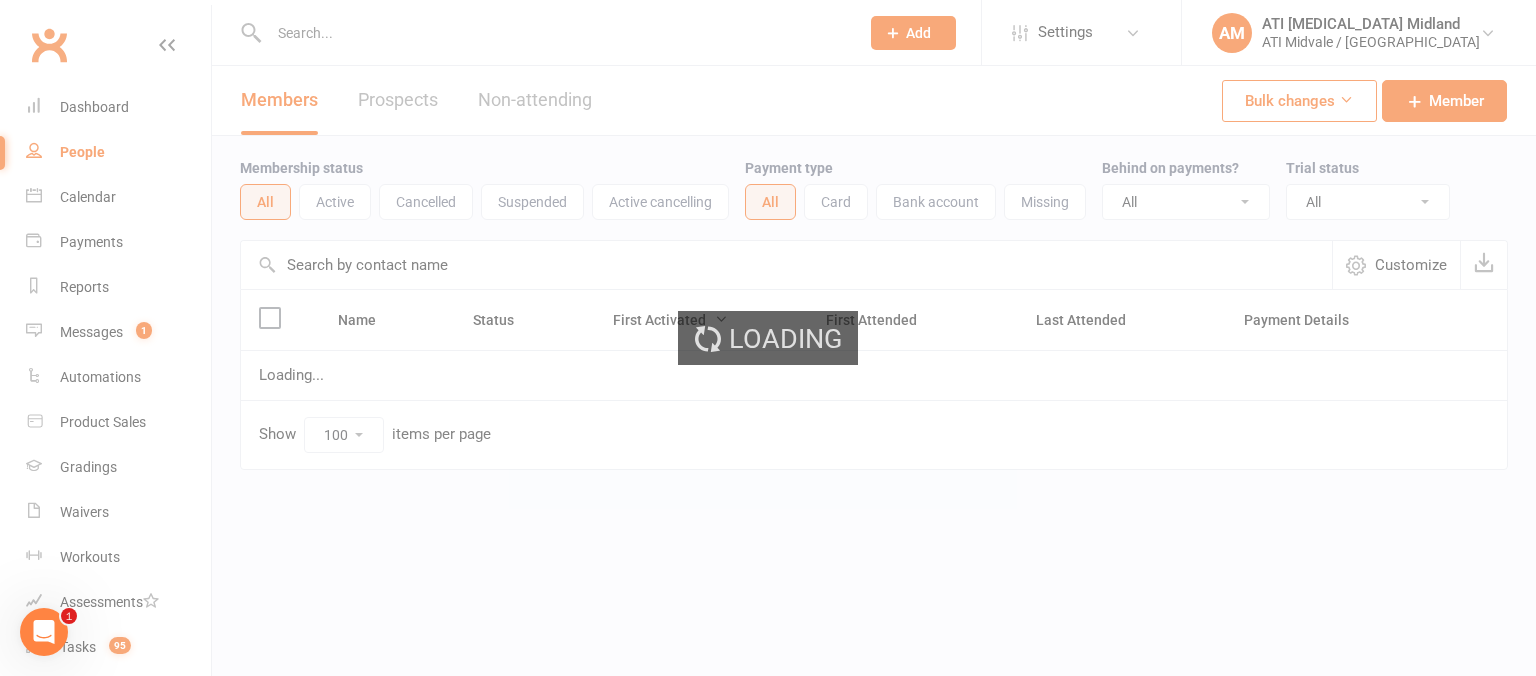 scroll, scrollTop: 0, scrollLeft: 0, axis: both 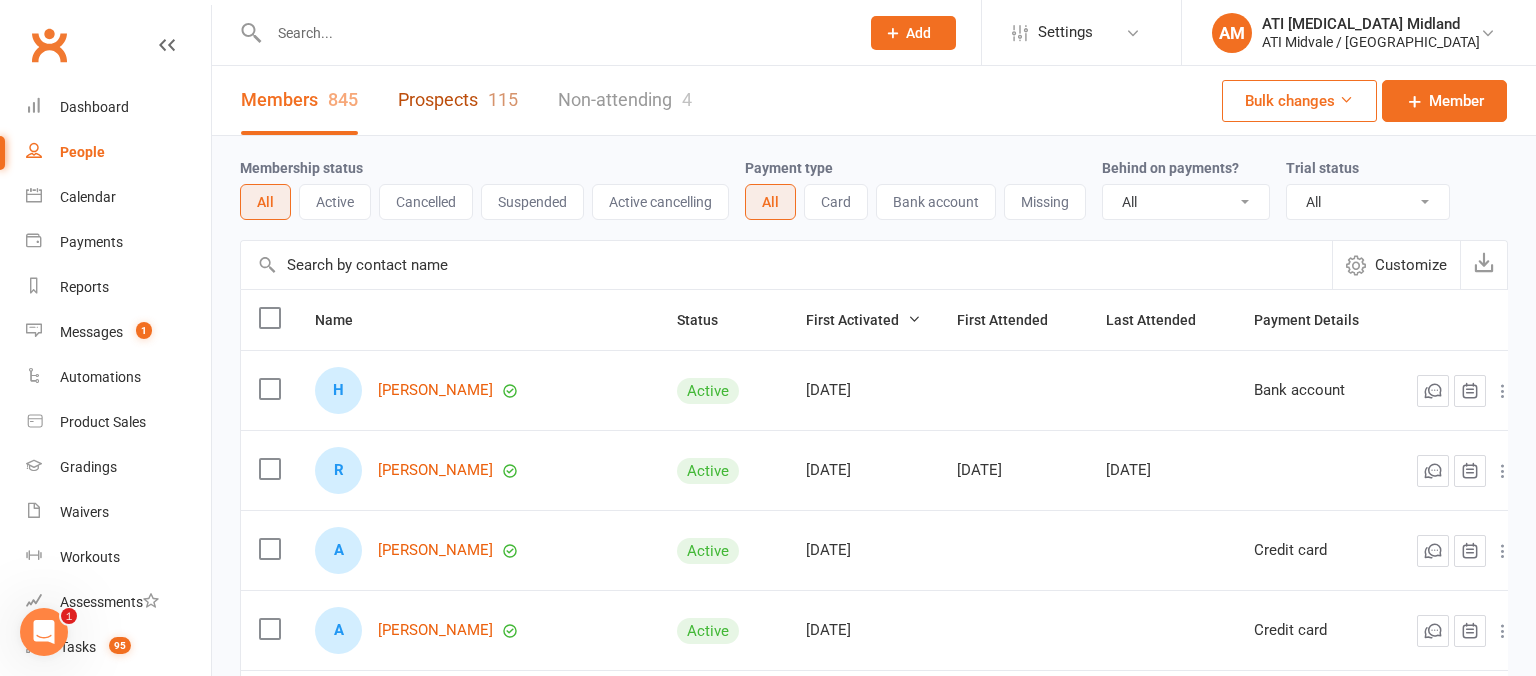click on "Prospects 115" at bounding box center [458, 100] 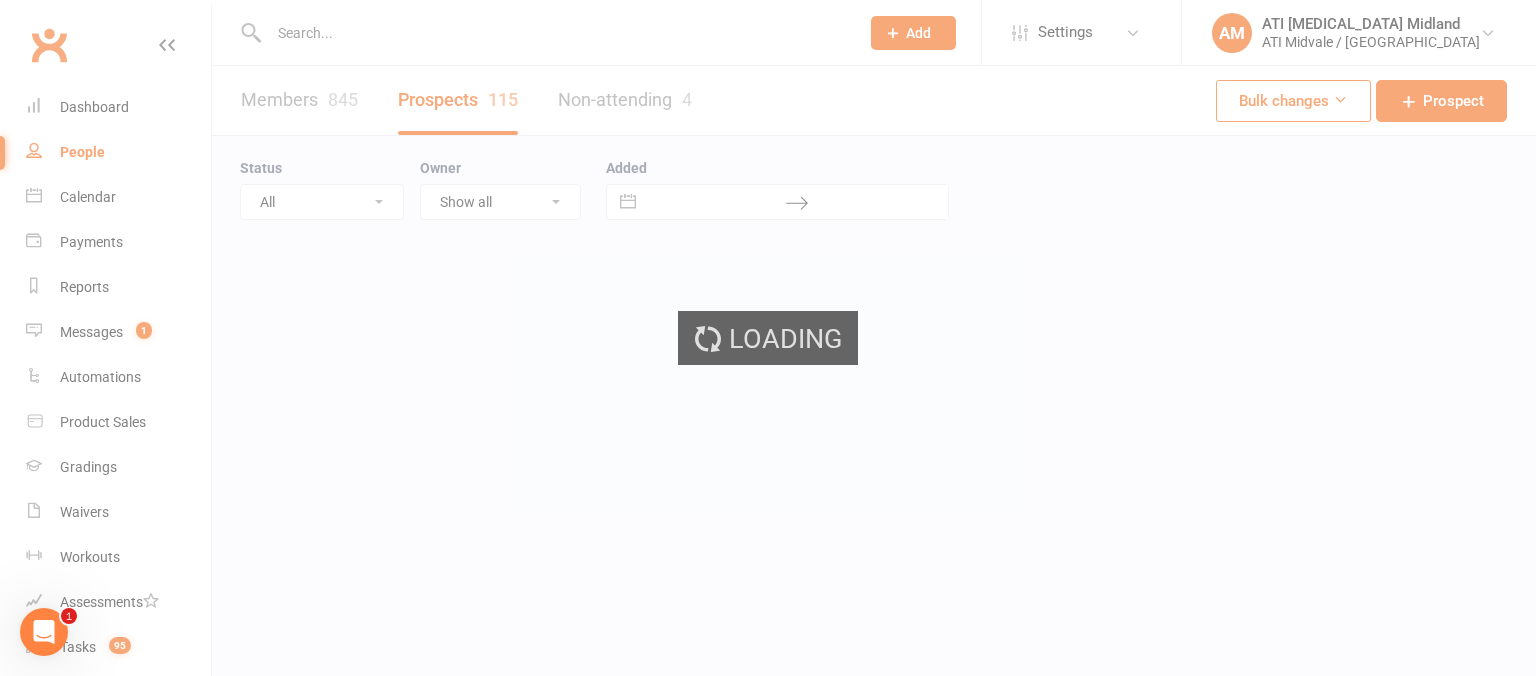 select on "100" 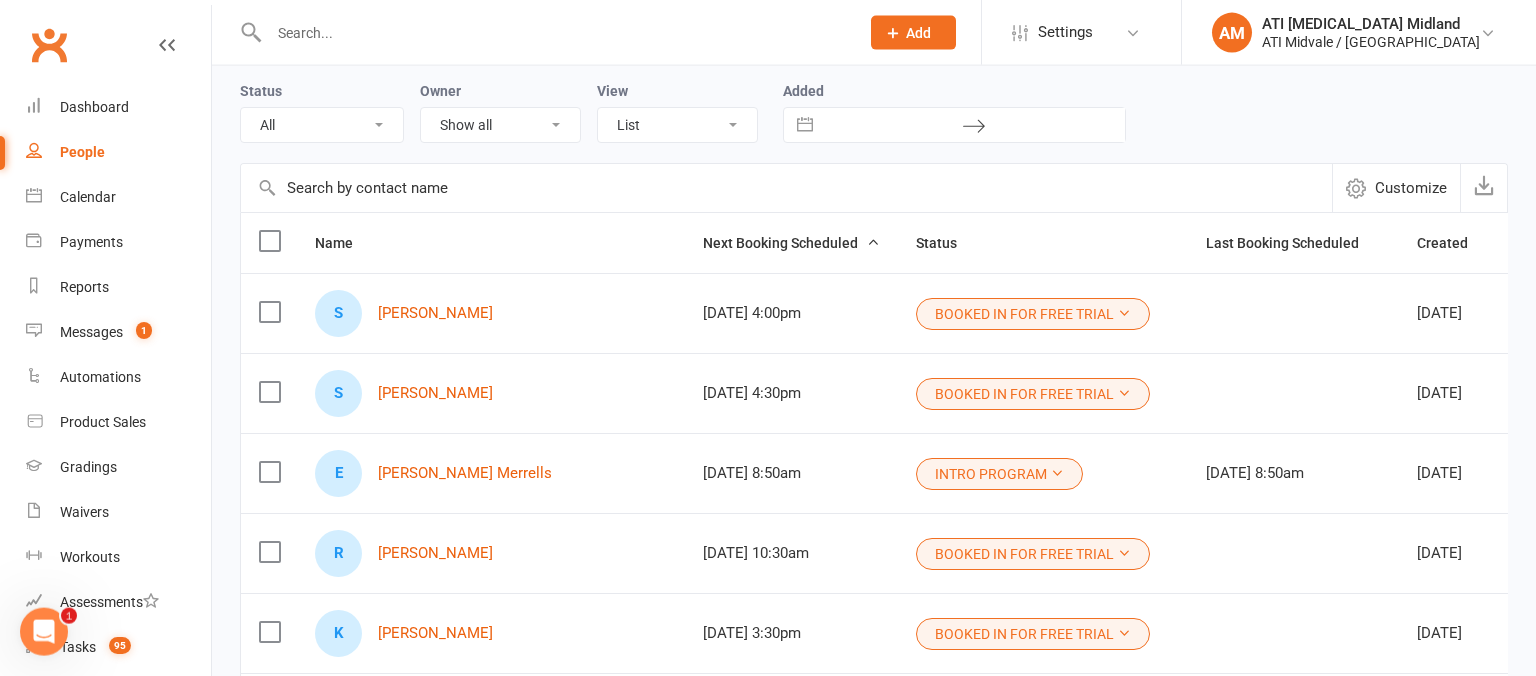scroll, scrollTop: 0, scrollLeft: 0, axis: both 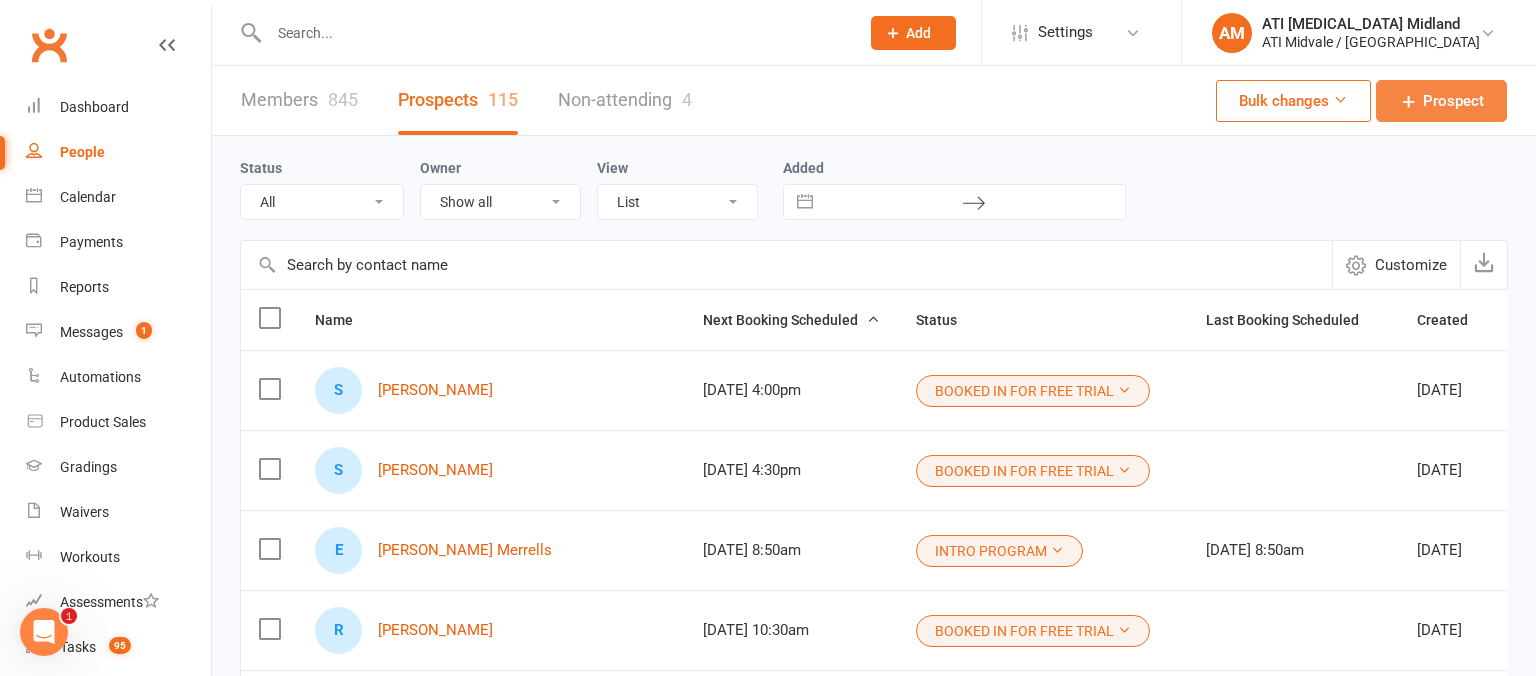 click at bounding box center (1409, 101) 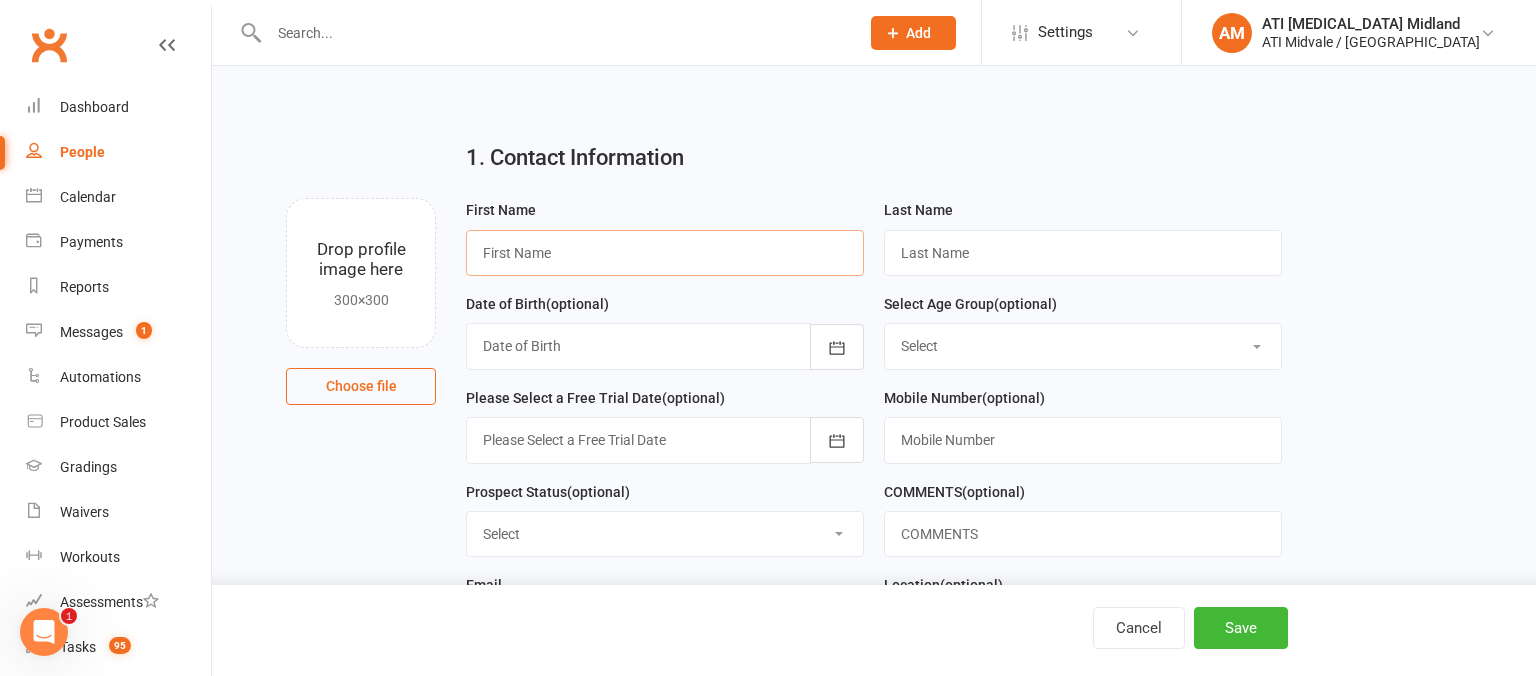 click at bounding box center [665, 253] 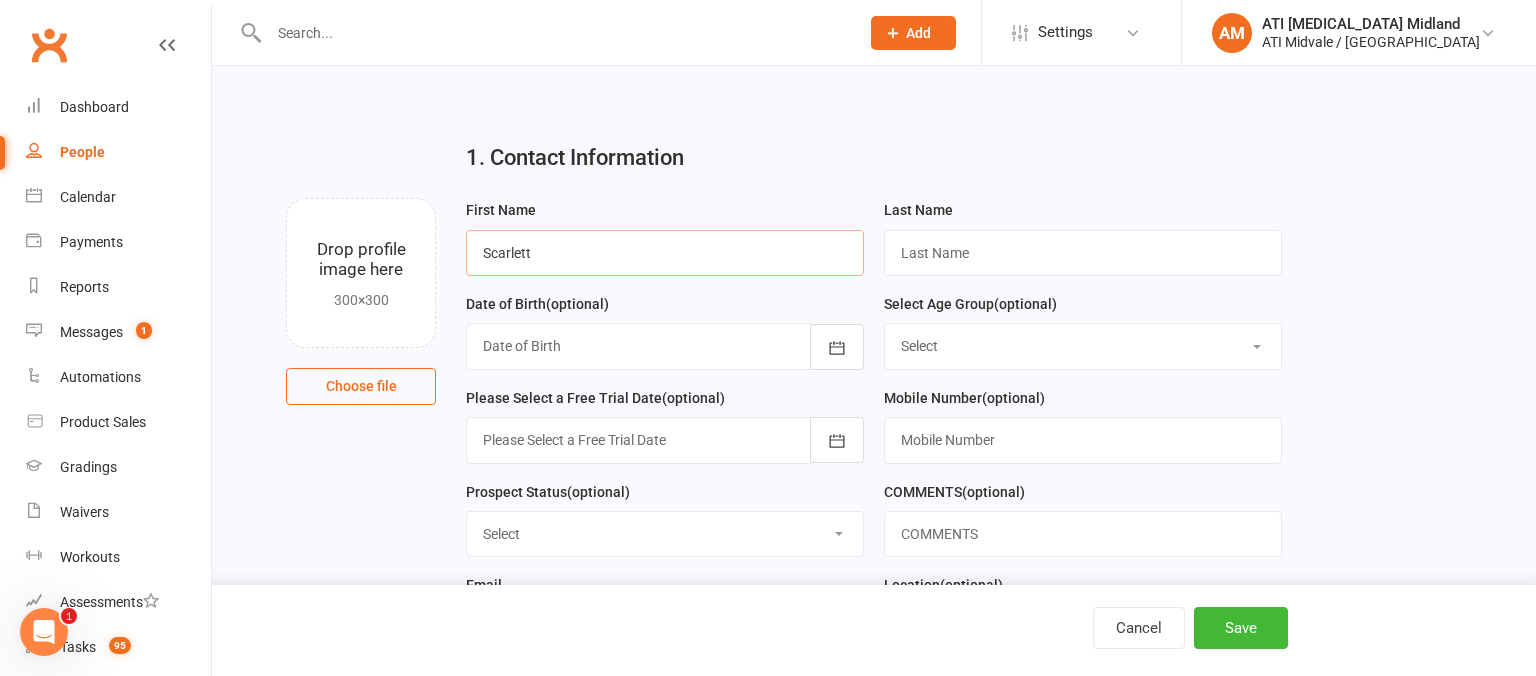 type on "Scarlett" 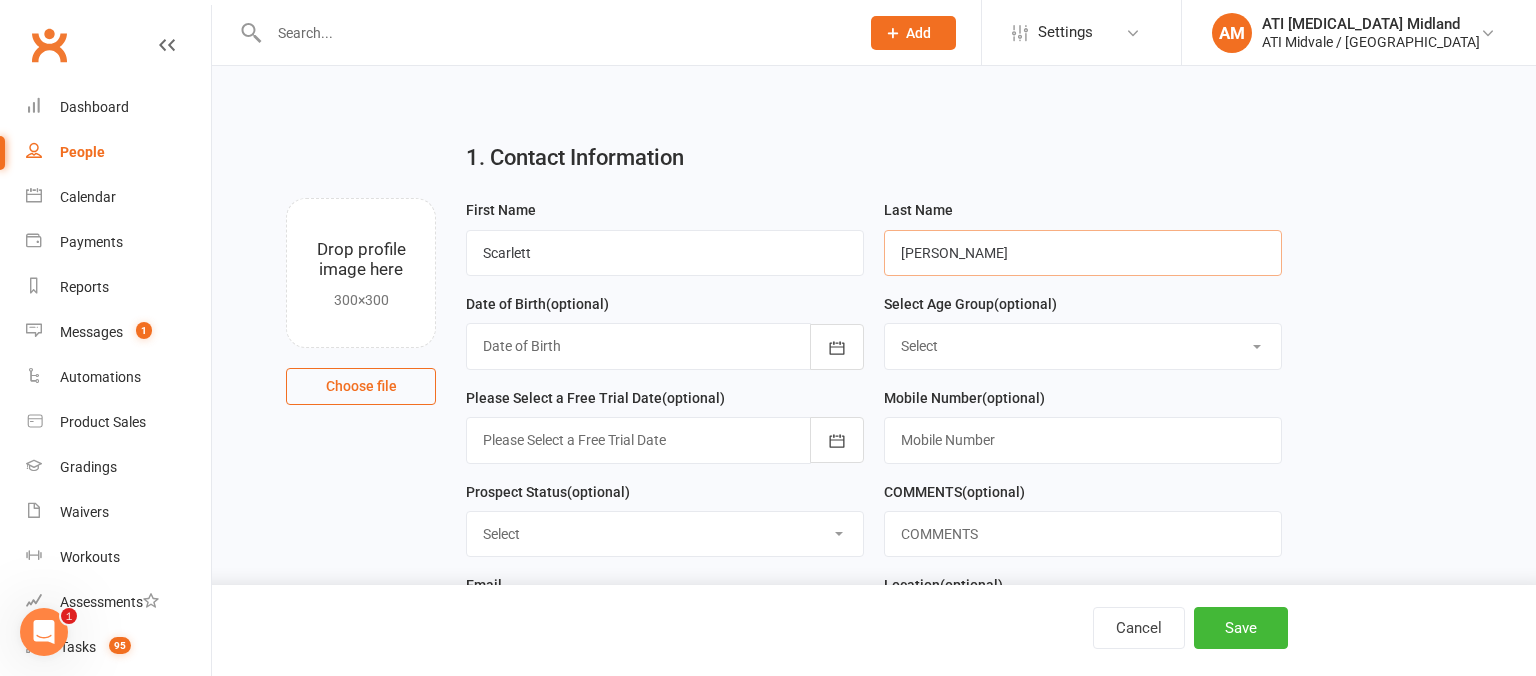type on "[PERSON_NAME]" 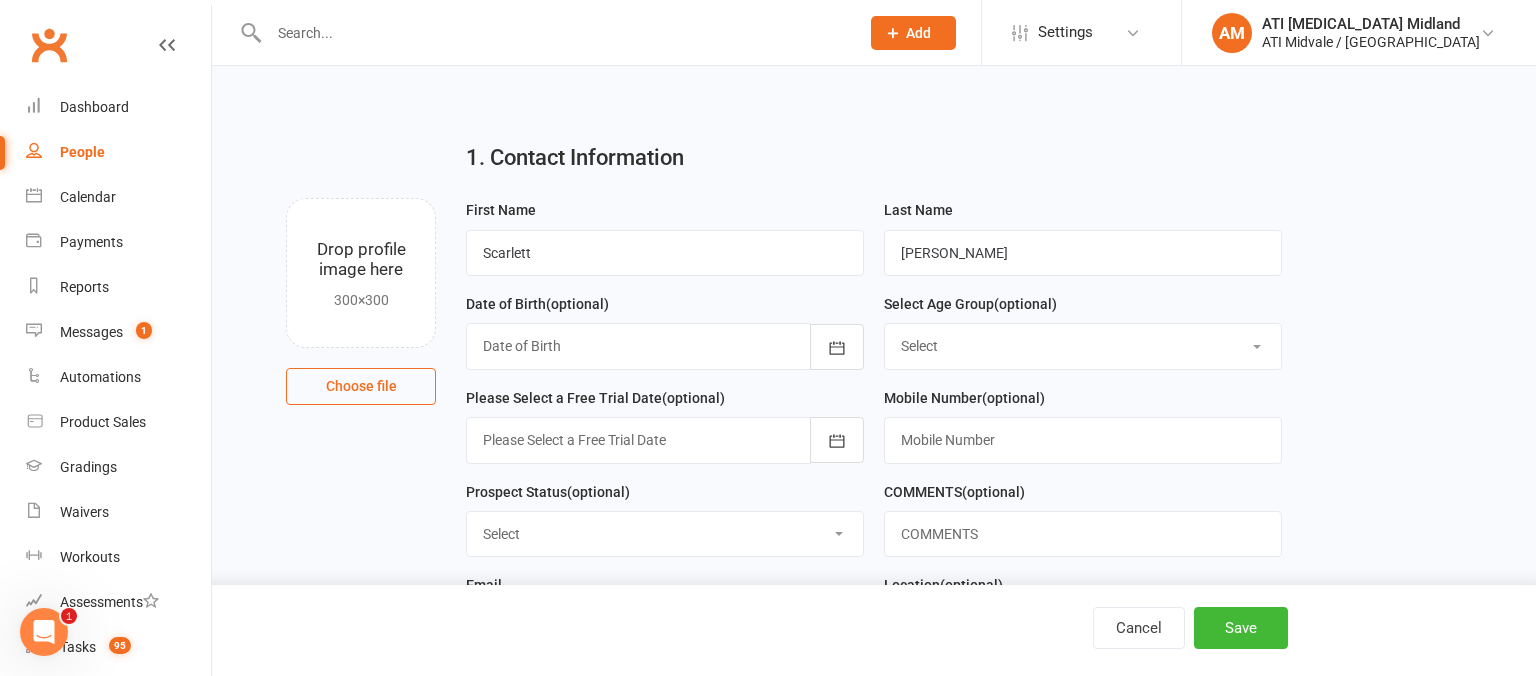 click at bounding box center (665, 346) 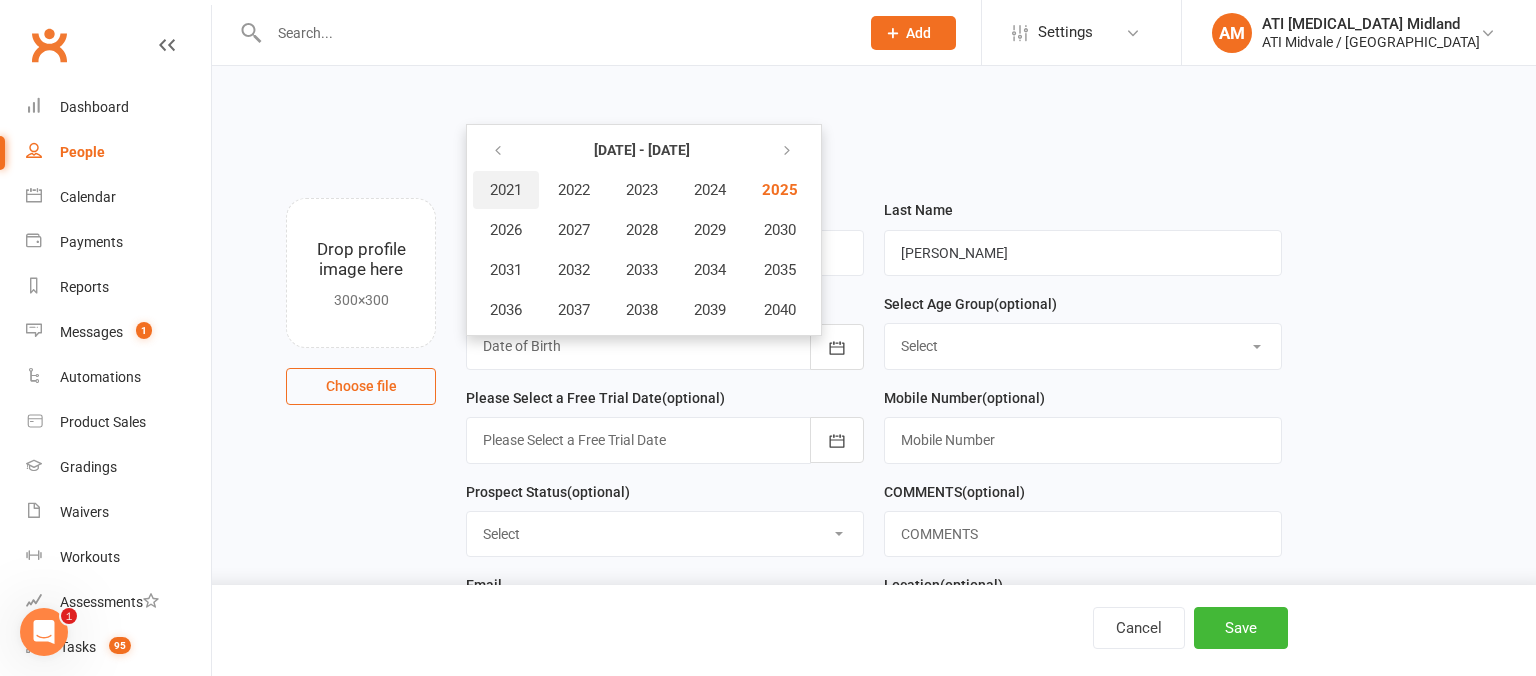 click on "2021" at bounding box center (506, 190) 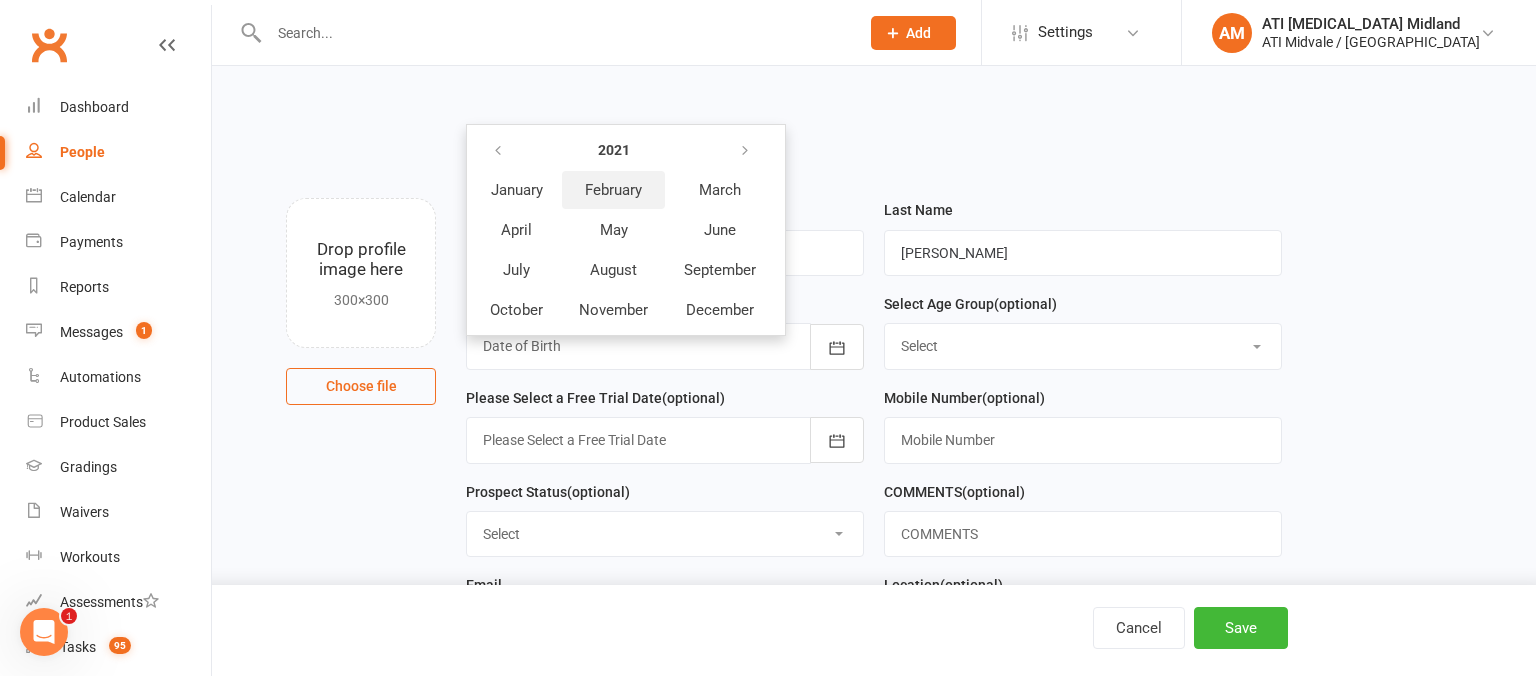 click on "February" at bounding box center (613, 190) 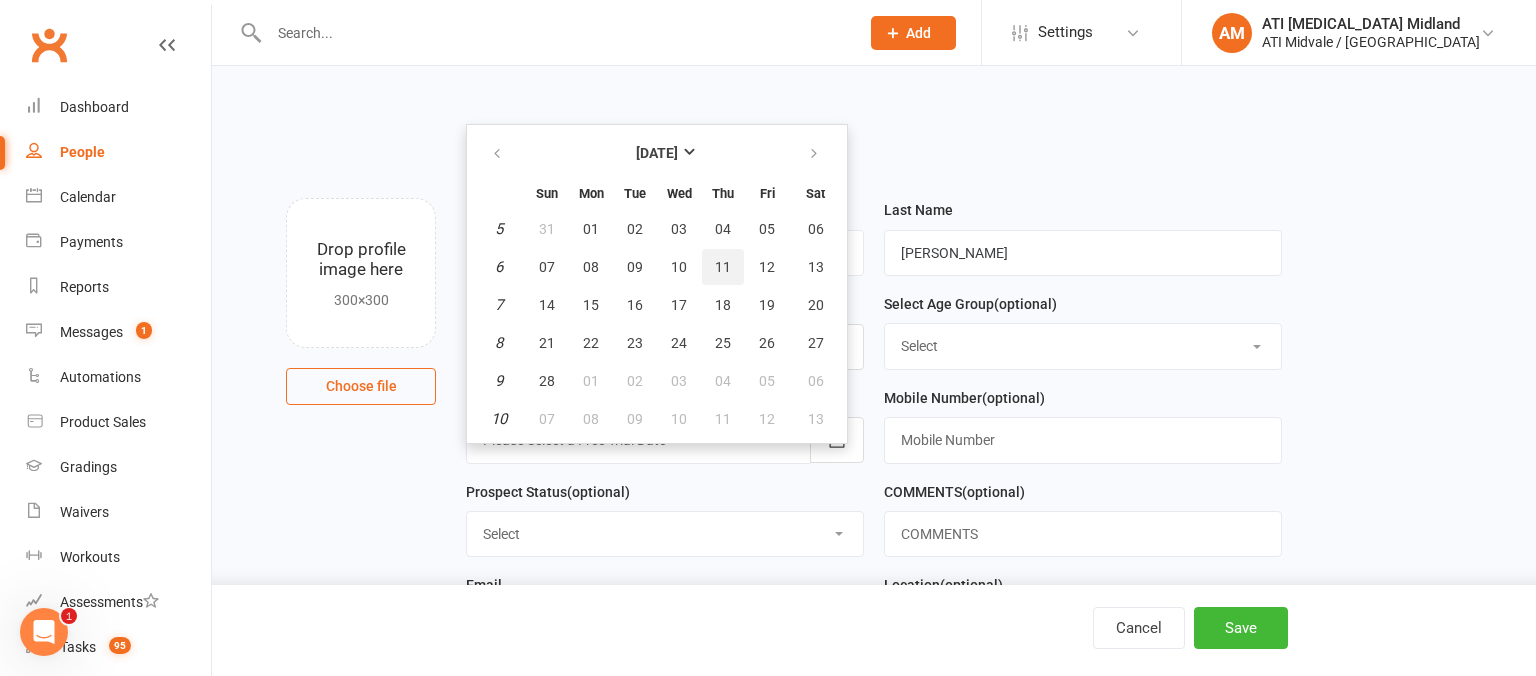 click on "11" at bounding box center (723, 267) 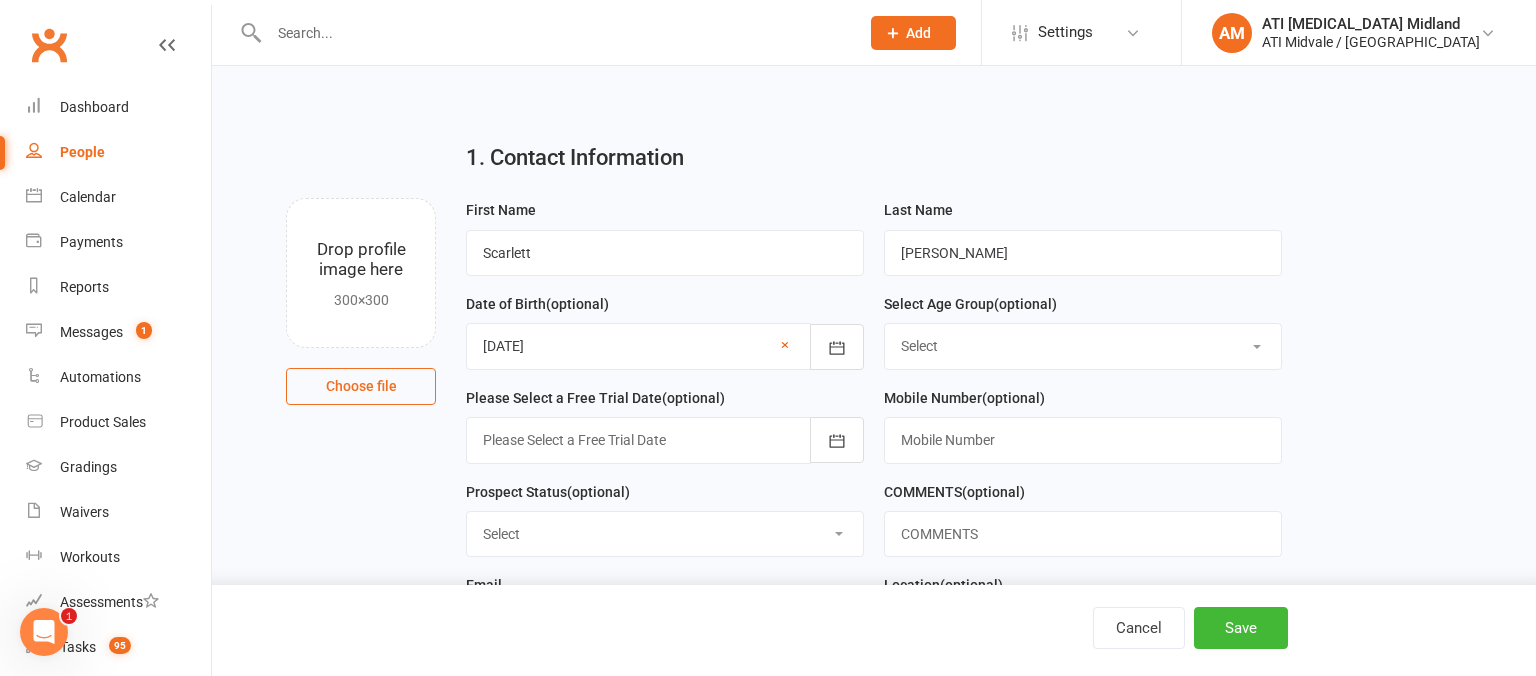 click on "Select 3 & 4 Years 5 & 6 Years 7 to 12 Years 13 Plus Years" at bounding box center [1083, 346] 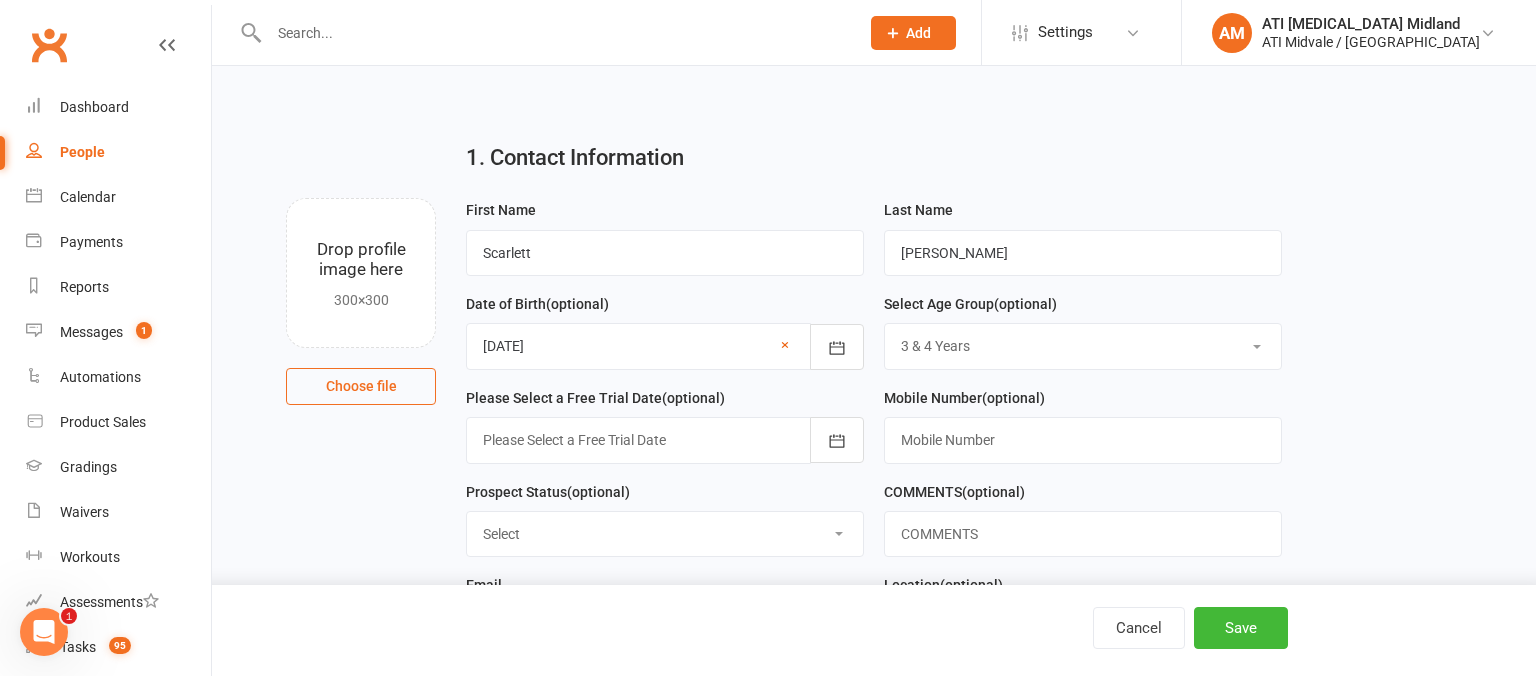 click on "3 & 4 Years" at bounding box center (0, 0) 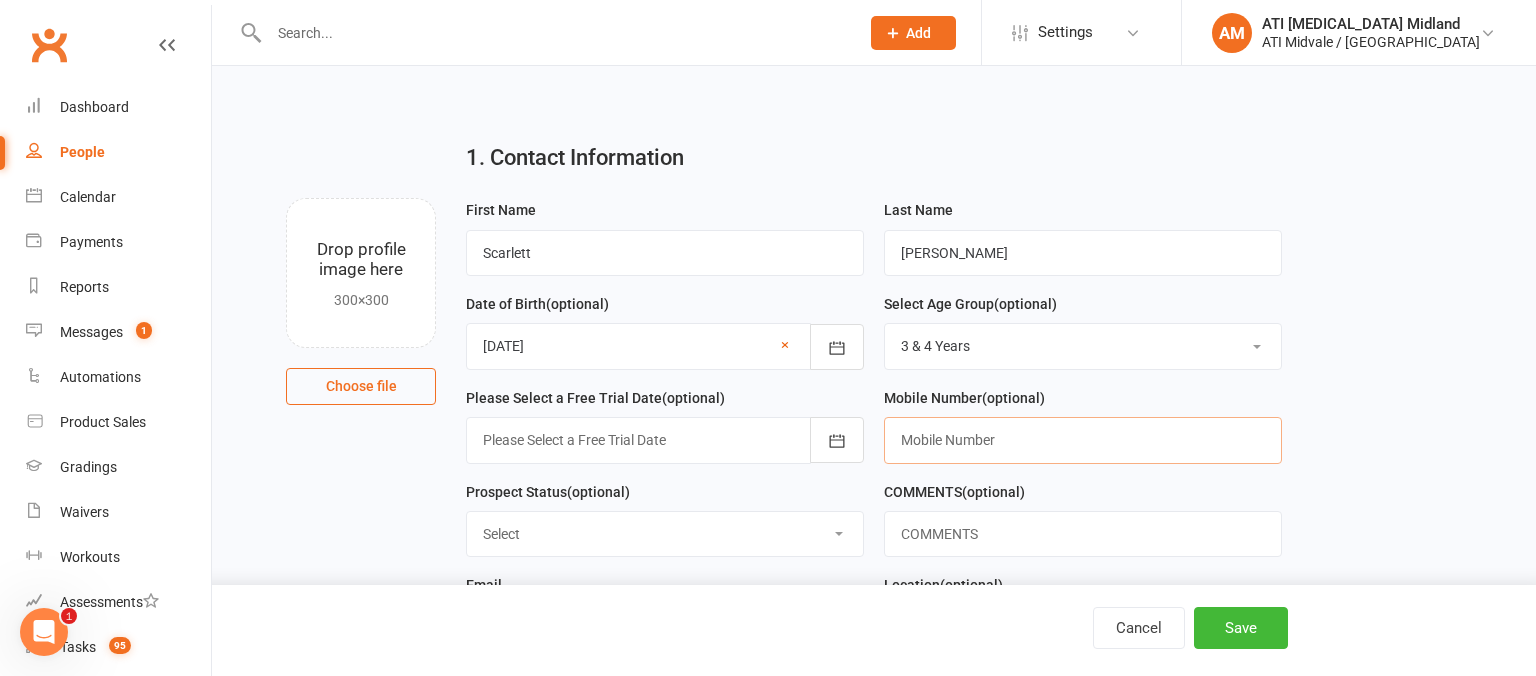 click at bounding box center (1083, 440) 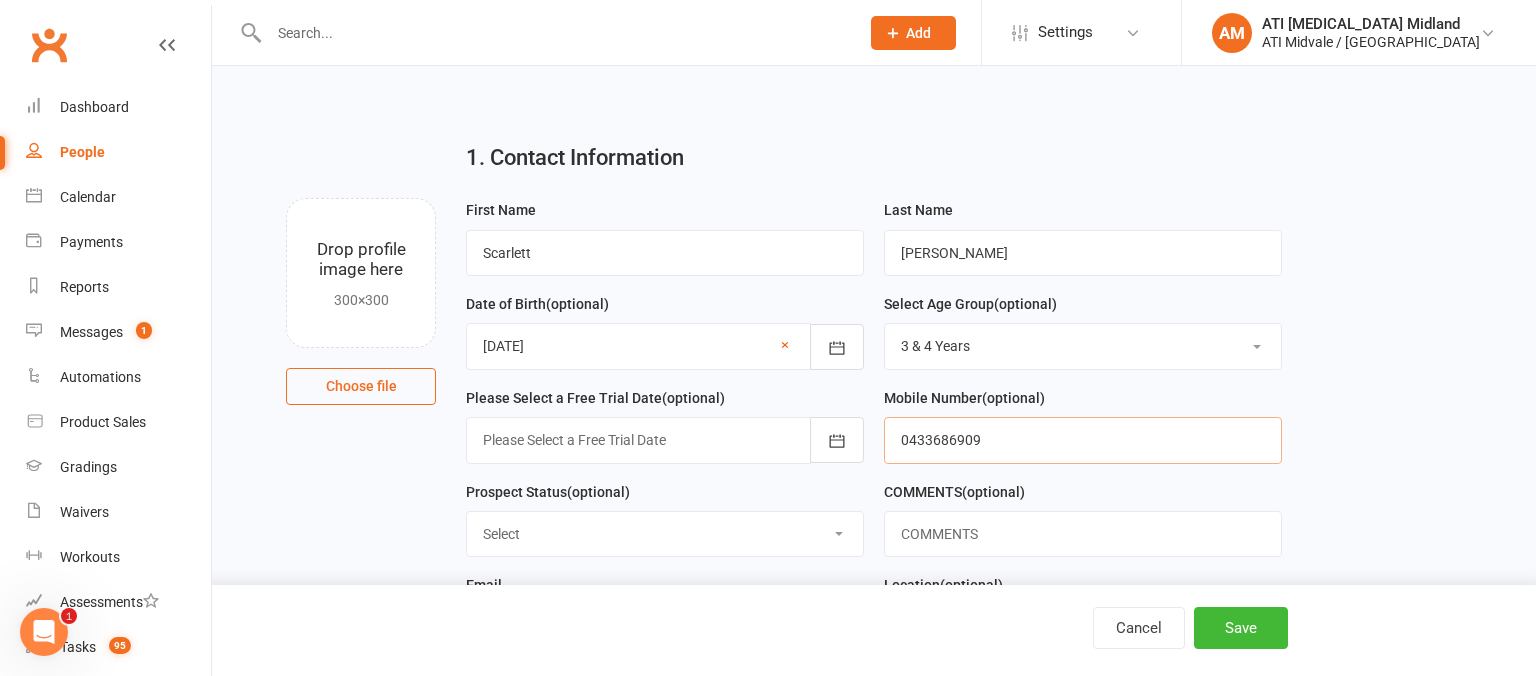 scroll, scrollTop: 105, scrollLeft: 0, axis: vertical 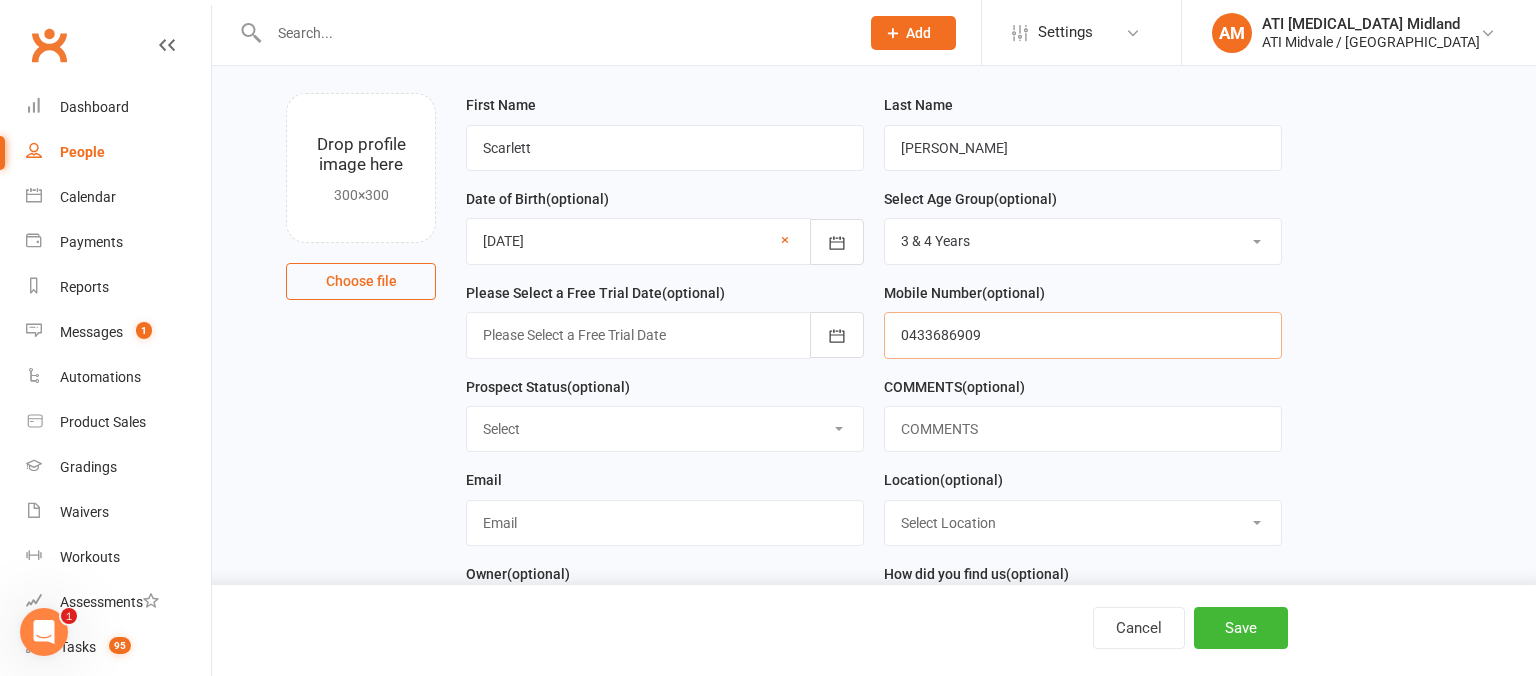 type on "0433686909" 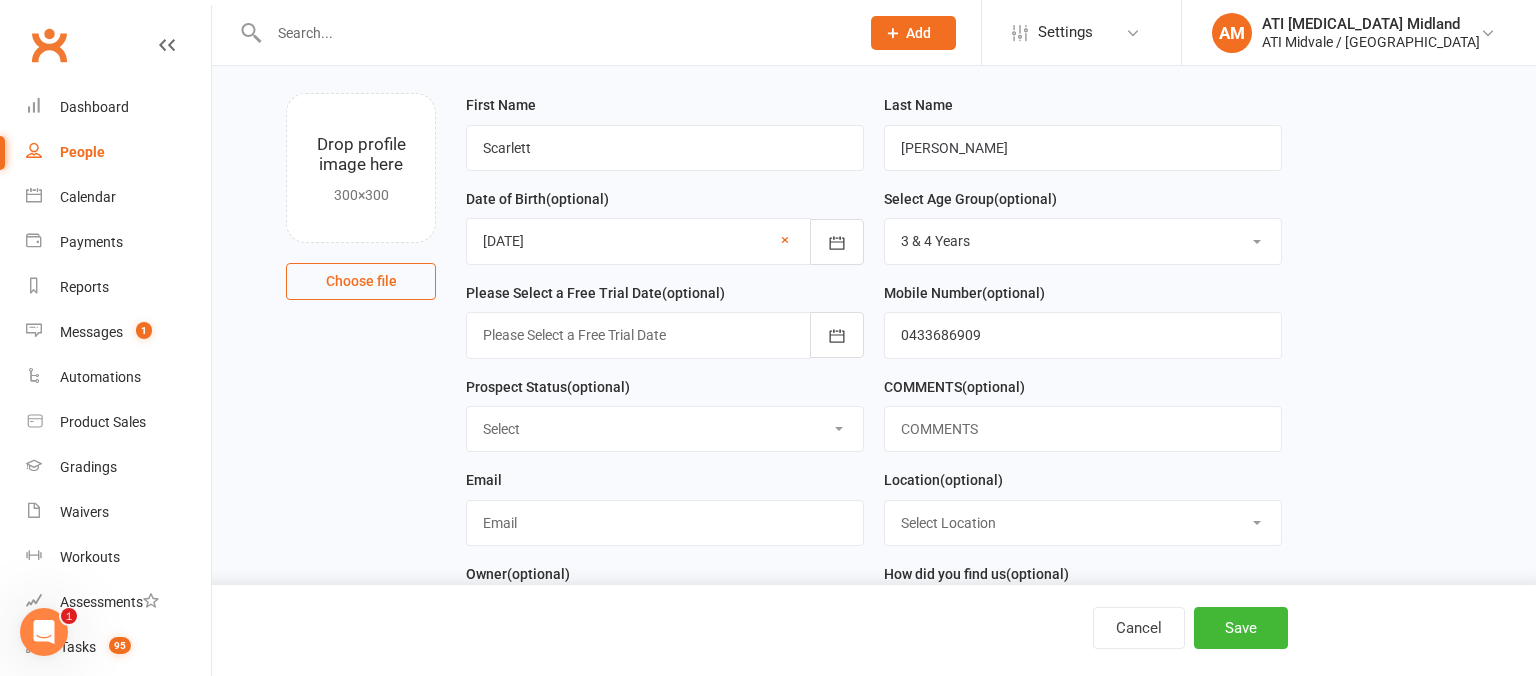 click on "Select Set a Status BOOKED IN FOR FREE TRIAL DID FREE TRAIL  BOOKED IN AFTER FREE TRAIL FOLLOW UP AFTER FREE TRAIL BOOKED IN DID NOT BOOK NO SHOW INITIAL CONTACT SENT FREE TRIAL LINK SENT INTRO PROGRAM MORE INFORMATION ON CLASSES SENT X - Contact Later (See Notes) PHONE CALL REQUIRED DELETE CONTACT AFTER REVIEW" at bounding box center (665, 429) 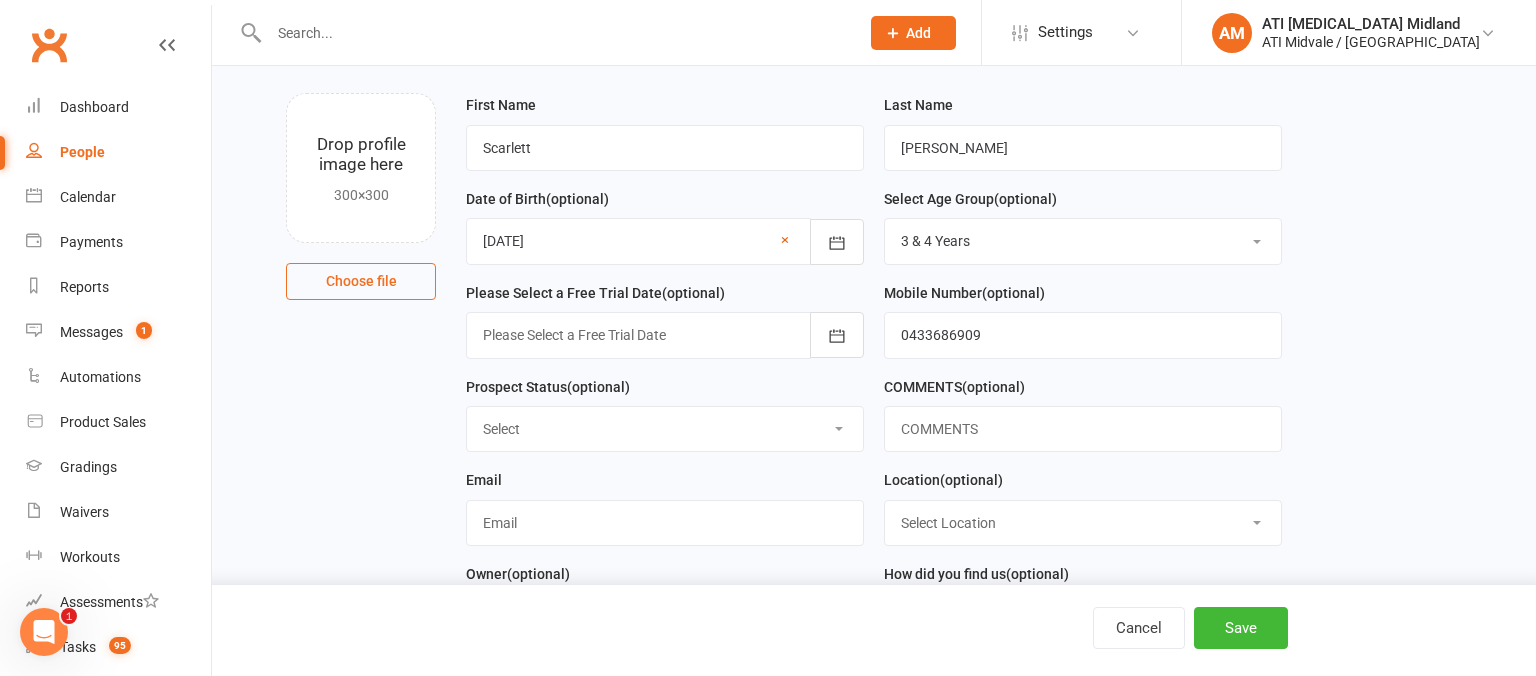 select on "BOOKED IN FOR FREE TRIAL" 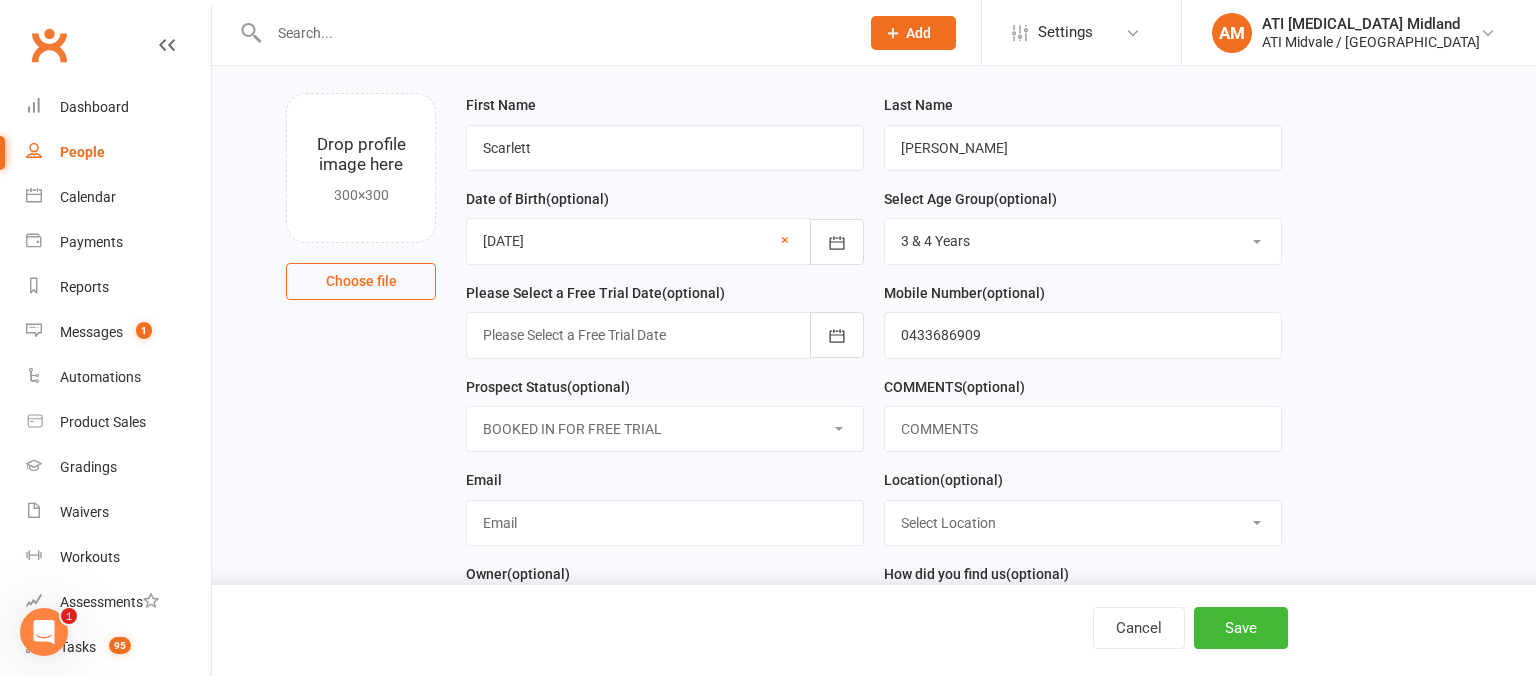 click on "BOOKED IN FOR FREE TRIAL" at bounding box center [0, 0] 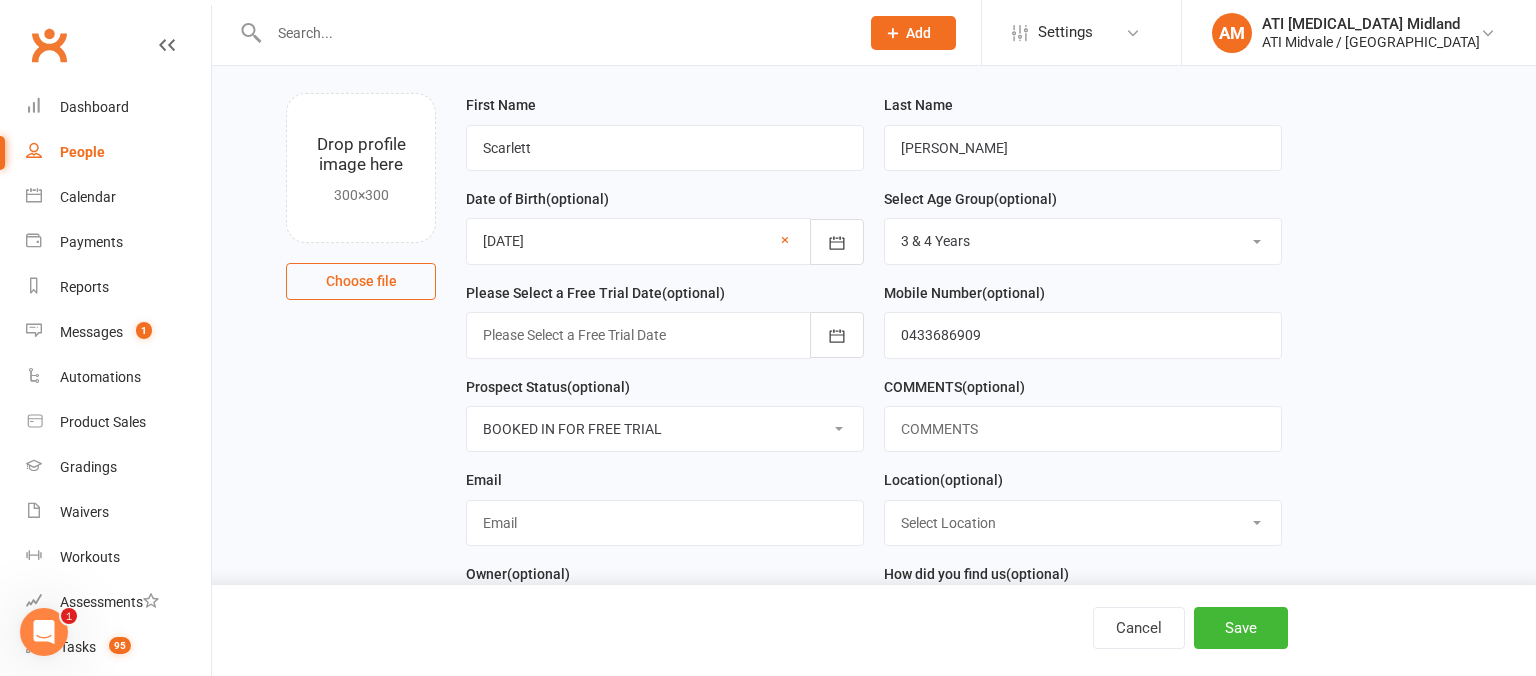 click on "Select Location MAIN FLOOR UPSTAIRS" at bounding box center [1083, 523] 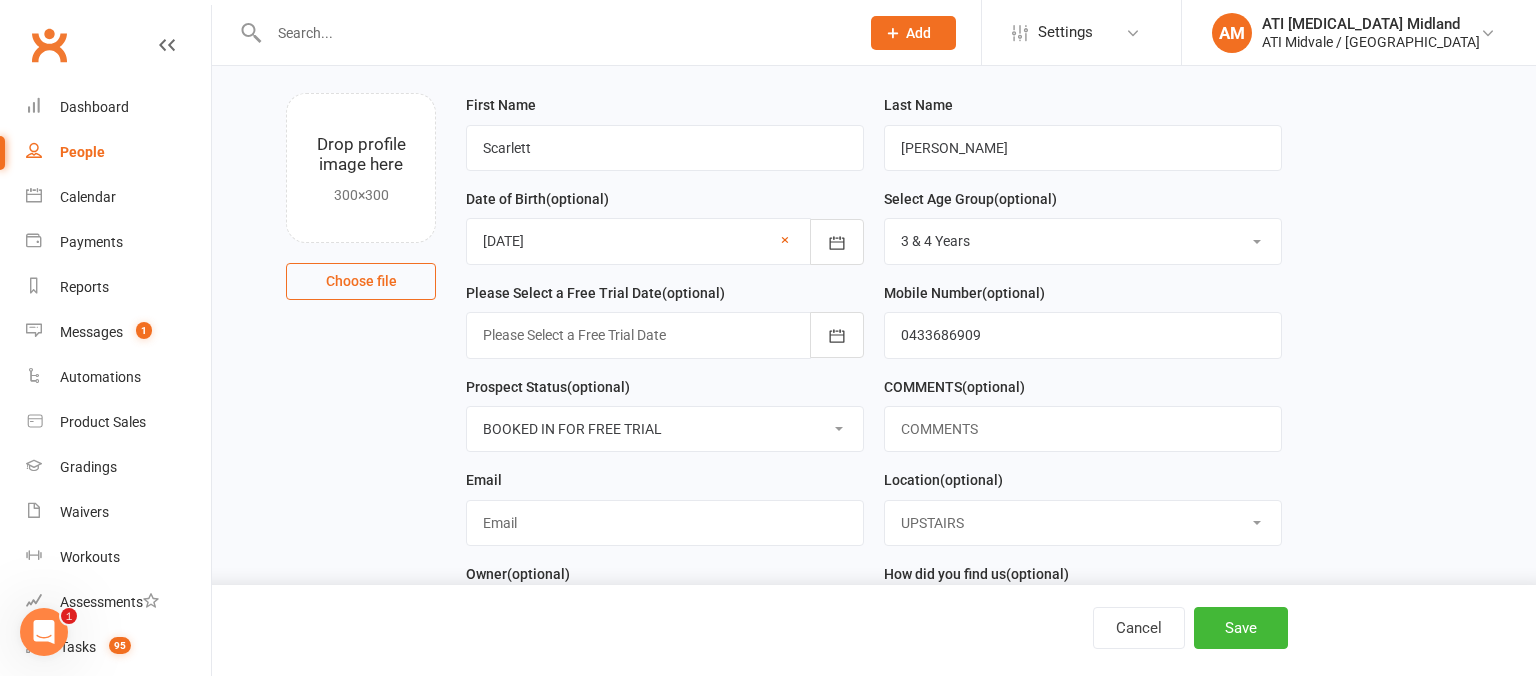 click on "UPSTAIRS" at bounding box center [0, 0] 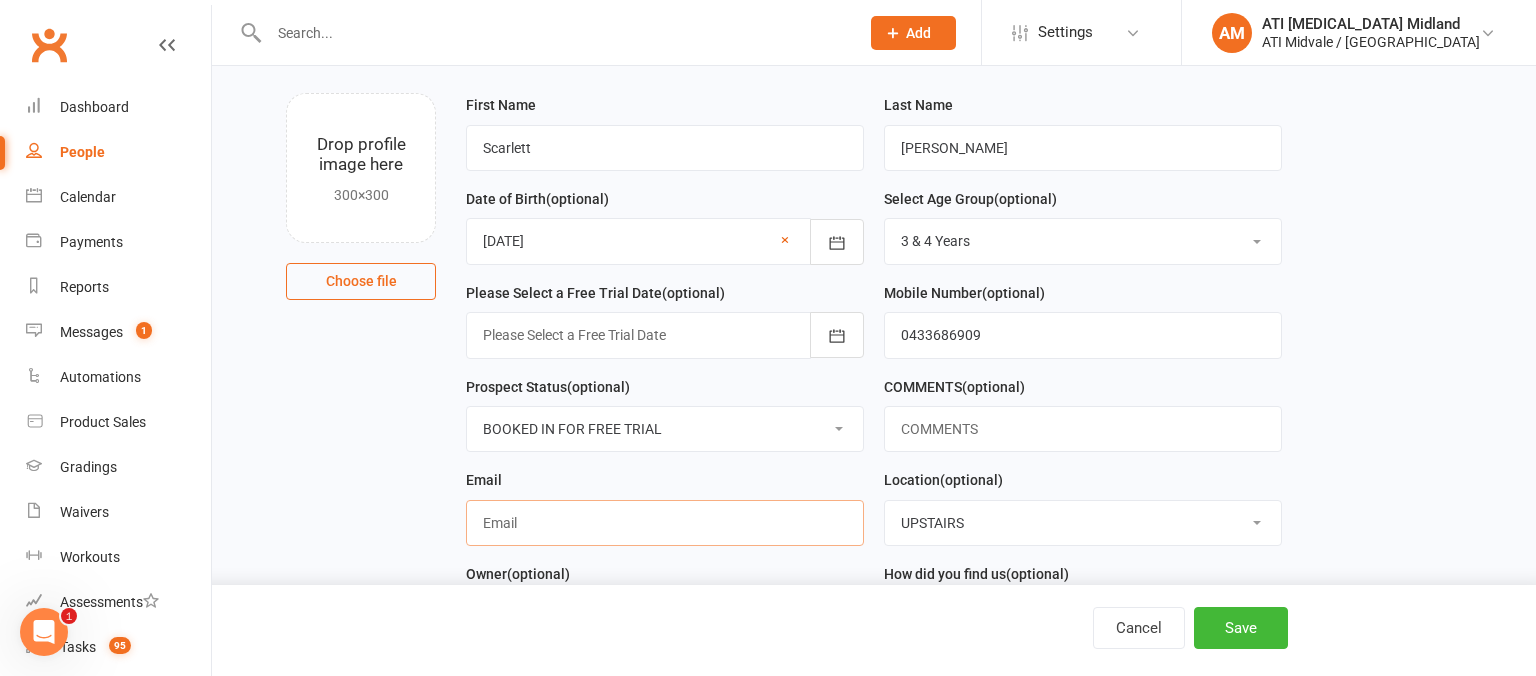 click at bounding box center [665, 523] 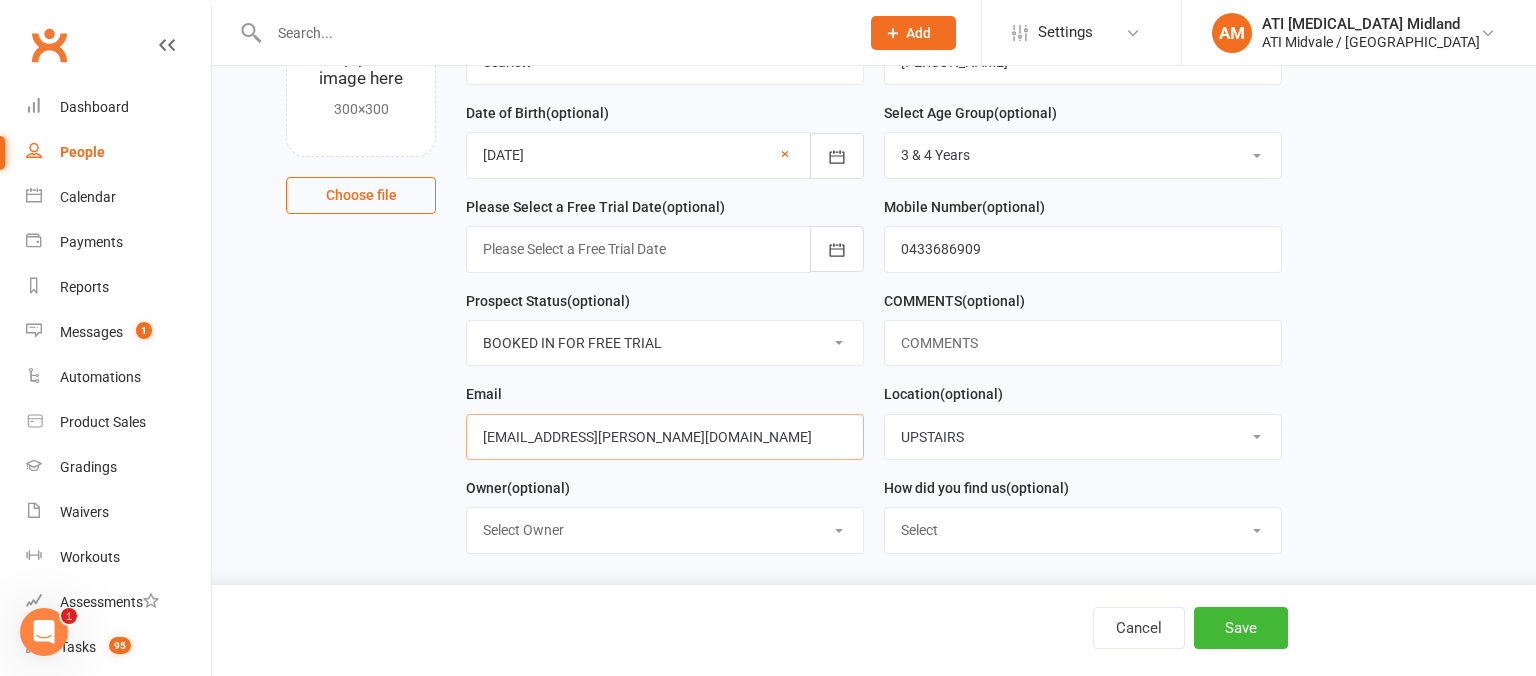 type on "[EMAIL_ADDRESS][PERSON_NAME][DOMAIN_NAME]" 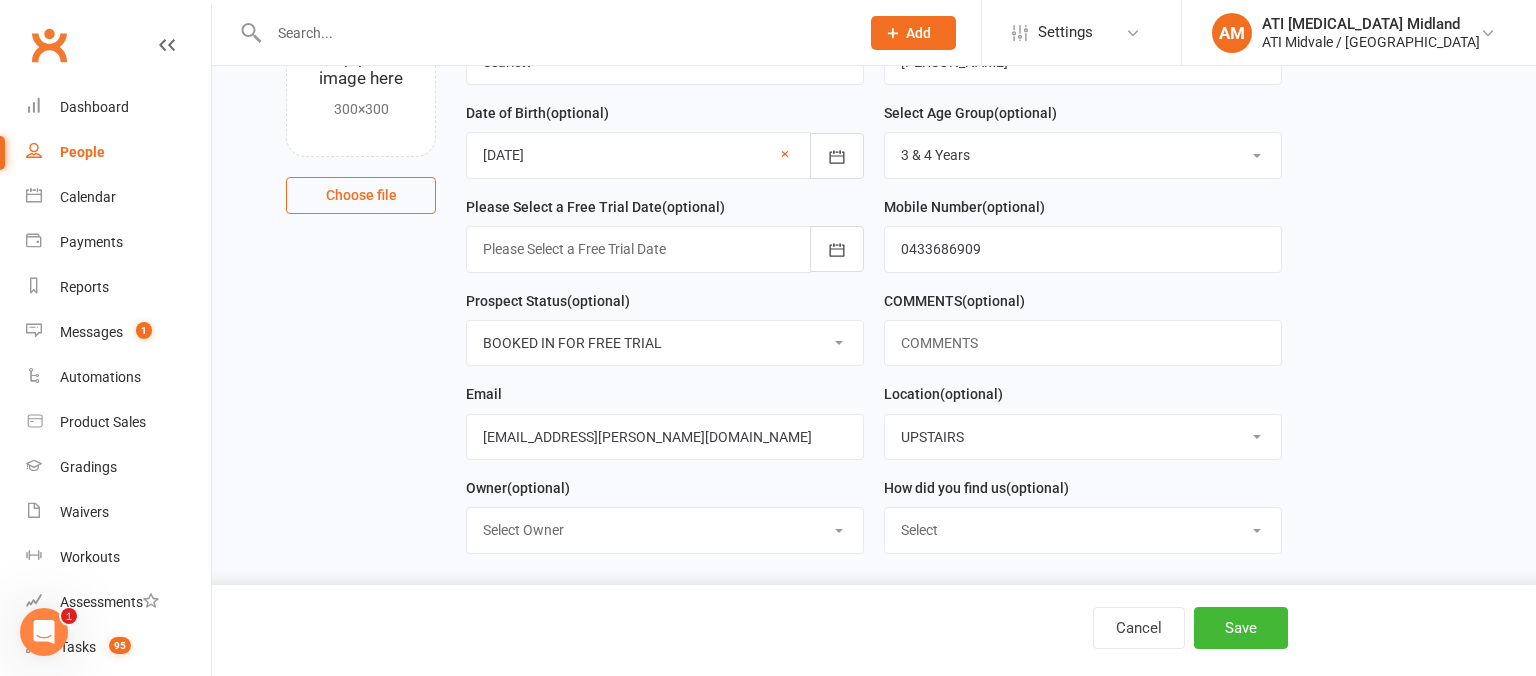 click on "Select Owner Accounts Department [PERSON_NAME] Front Desk ATI [MEDICAL_DATA] Midland CLASS ADMIN" at bounding box center [665, 530] 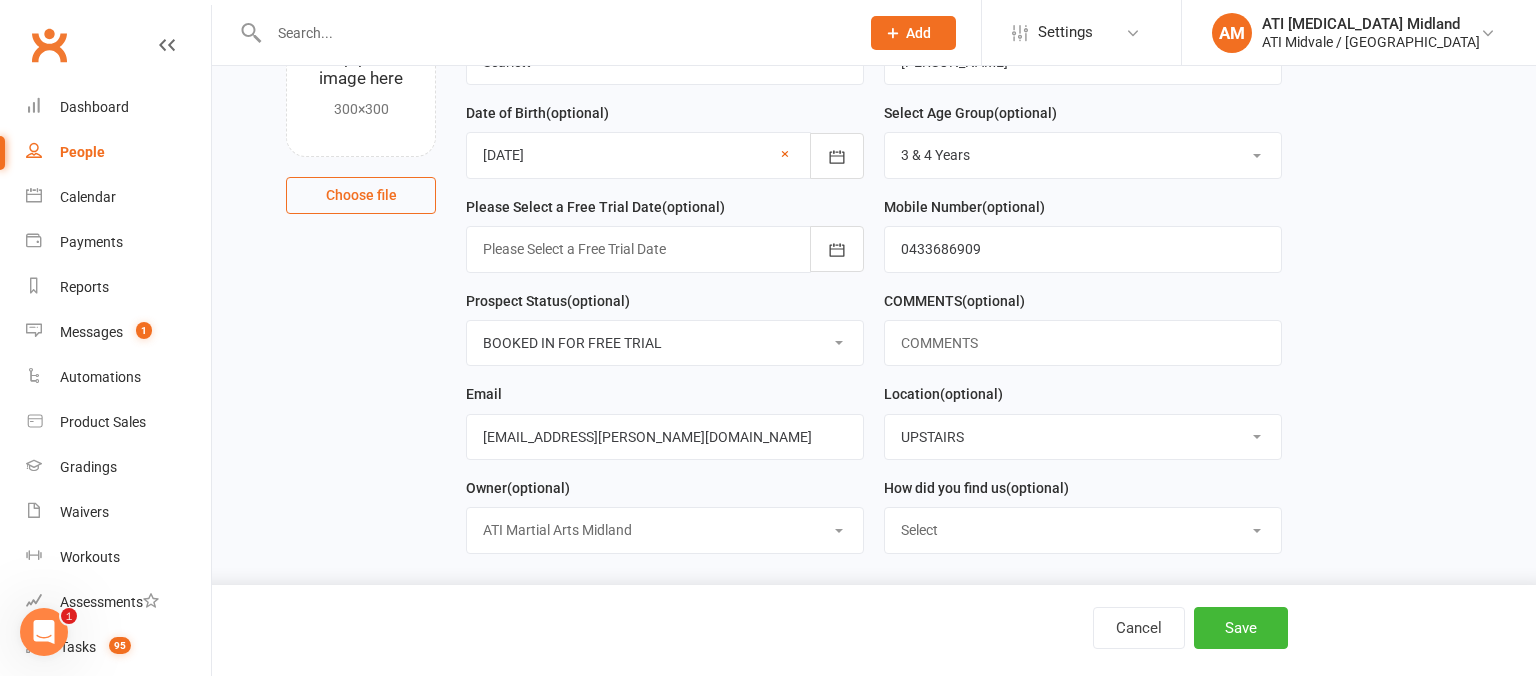 click on "ATI [MEDICAL_DATA] Midland" at bounding box center (0, 0) 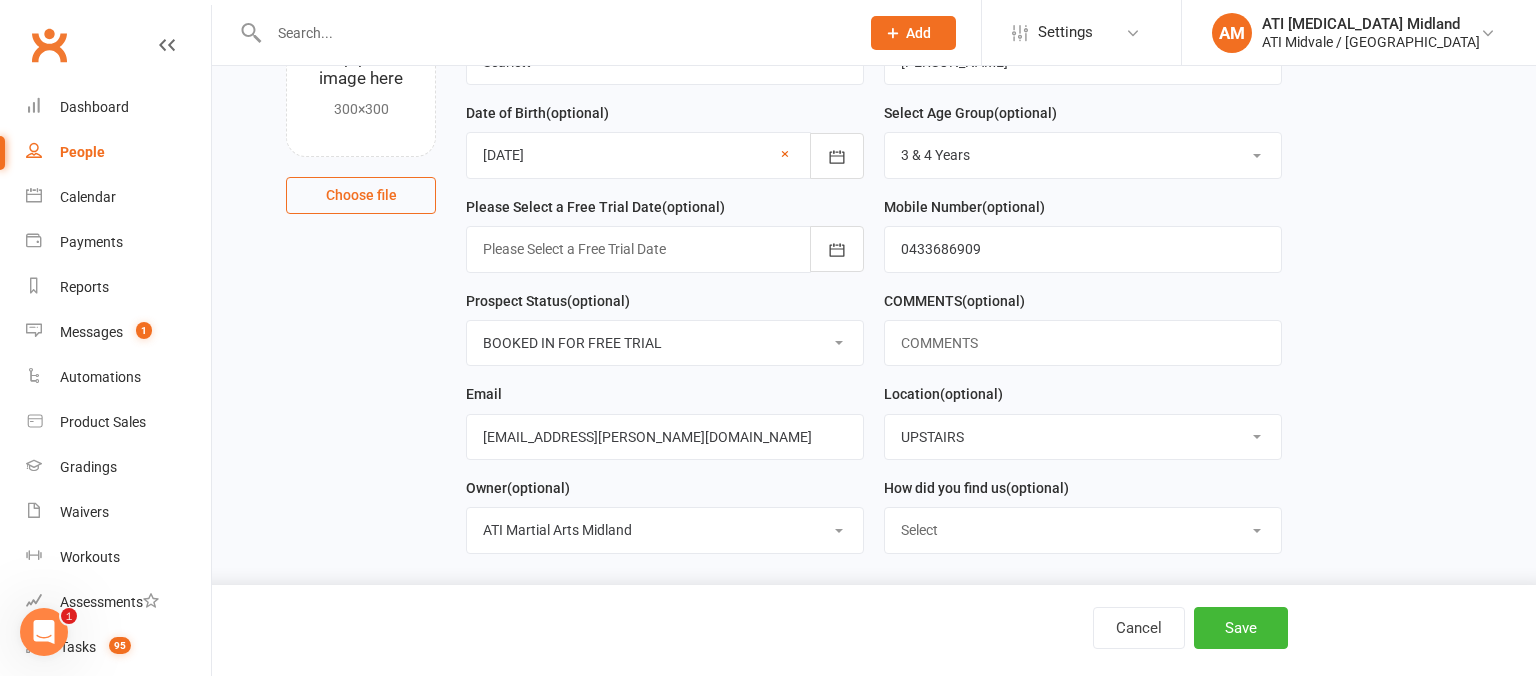 click on "Select Google Facebook Instagram Ticktok Referral Facebook Campaign" at bounding box center [1083, 530] 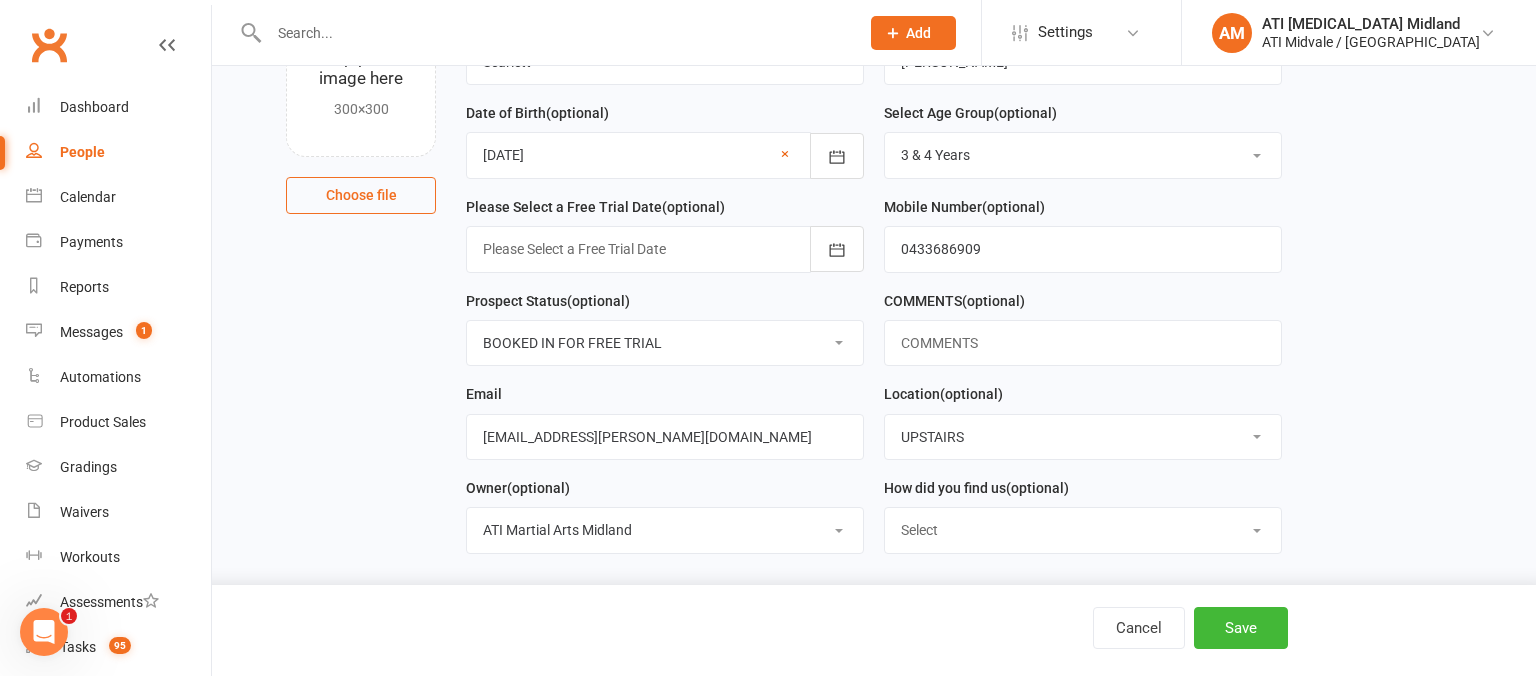 click on "Select Google Facebook Instagram Ticktok Referral Facebook Campaign" at bounding box center [1083, 530] 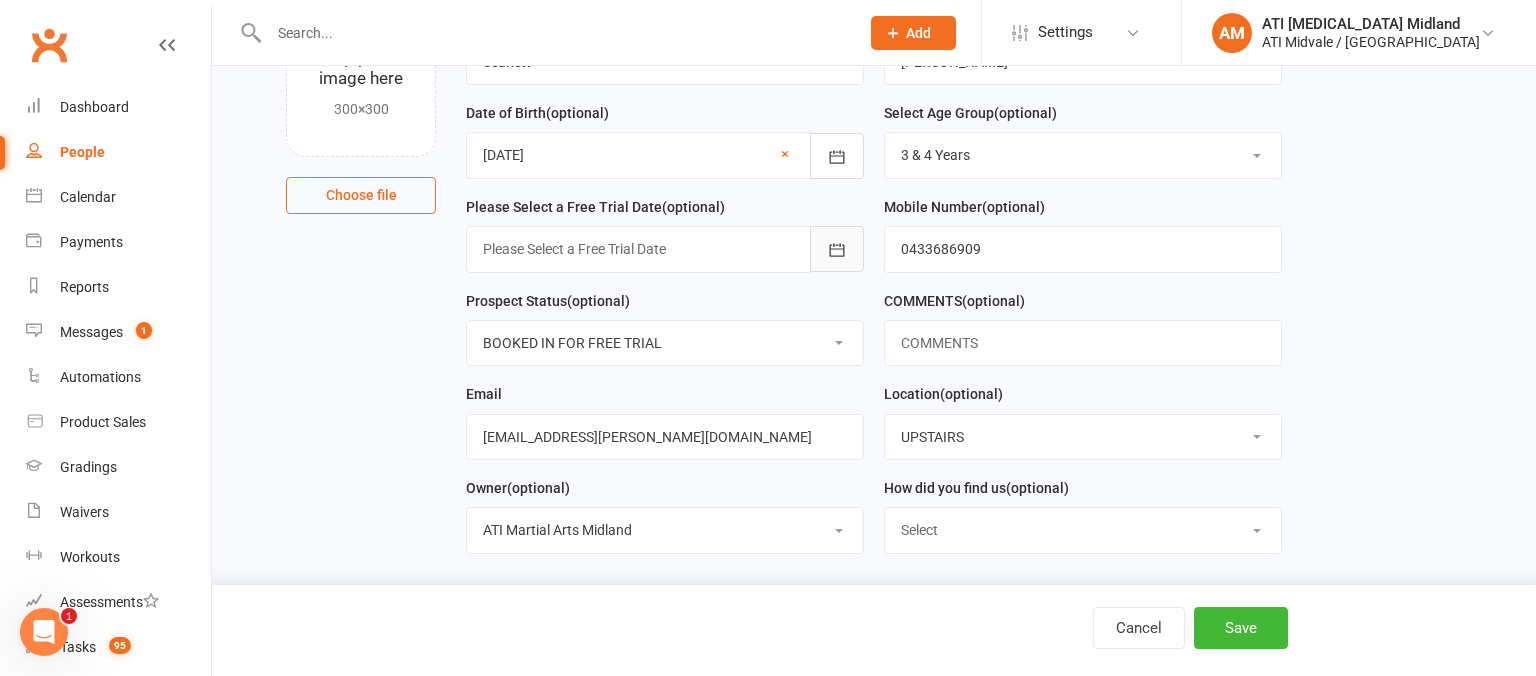 click at bounding box center (837, 249) 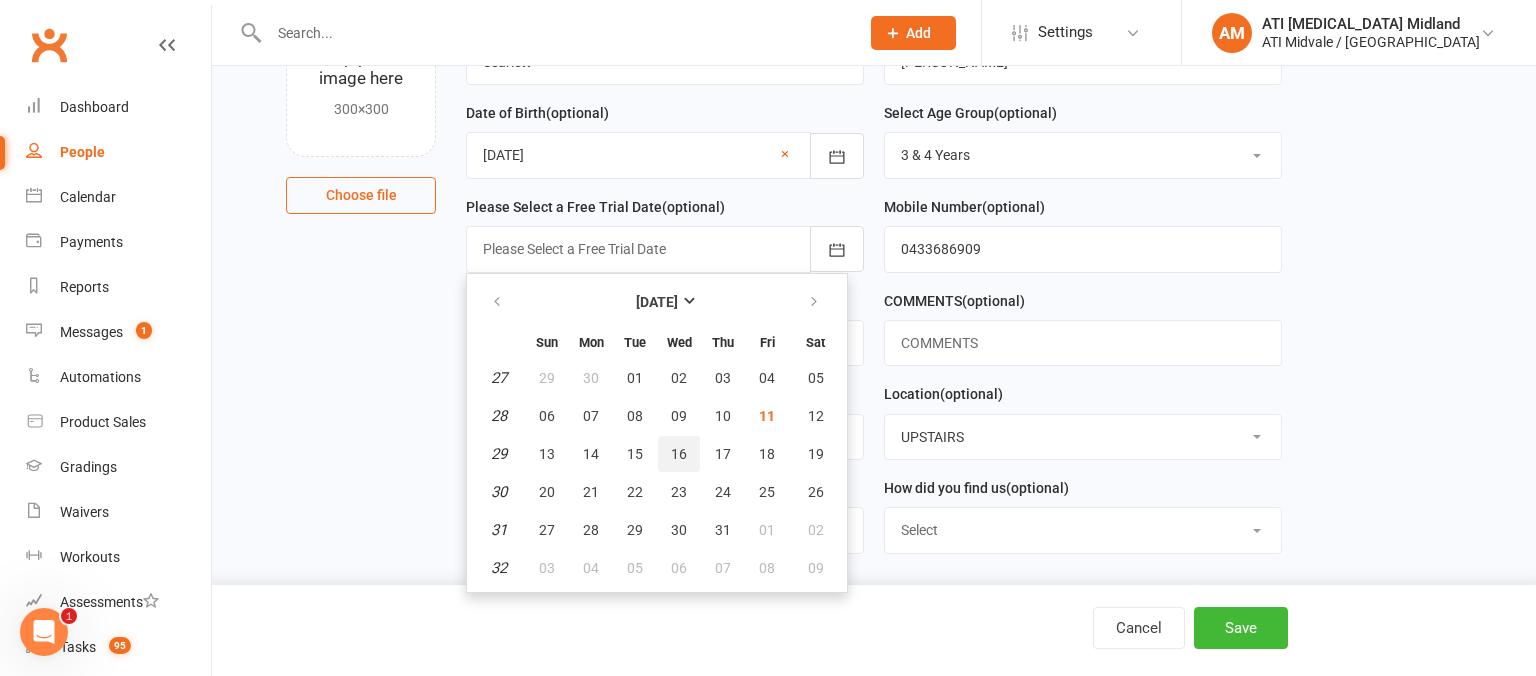 click on "16" at bounding box center [679, 454] 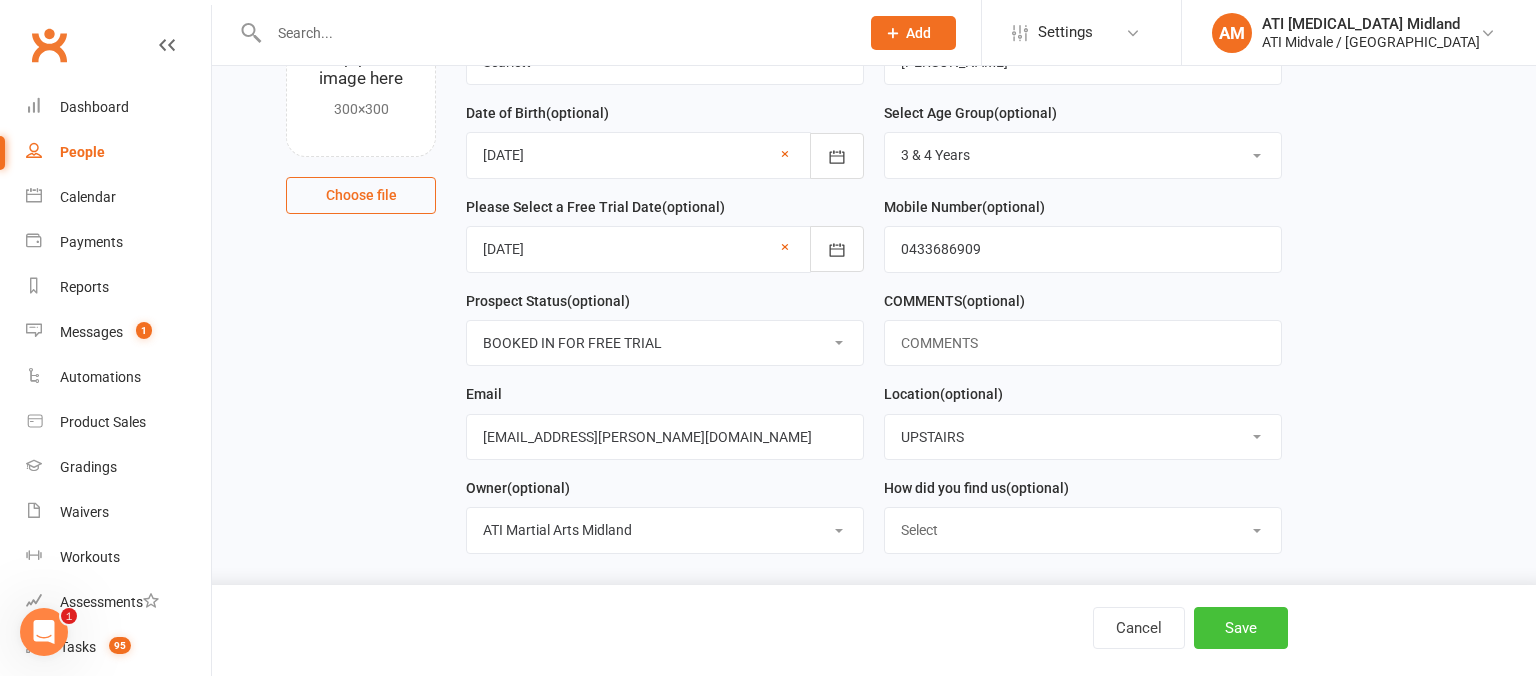 click on "Save" at bounding box center [1241, 628] 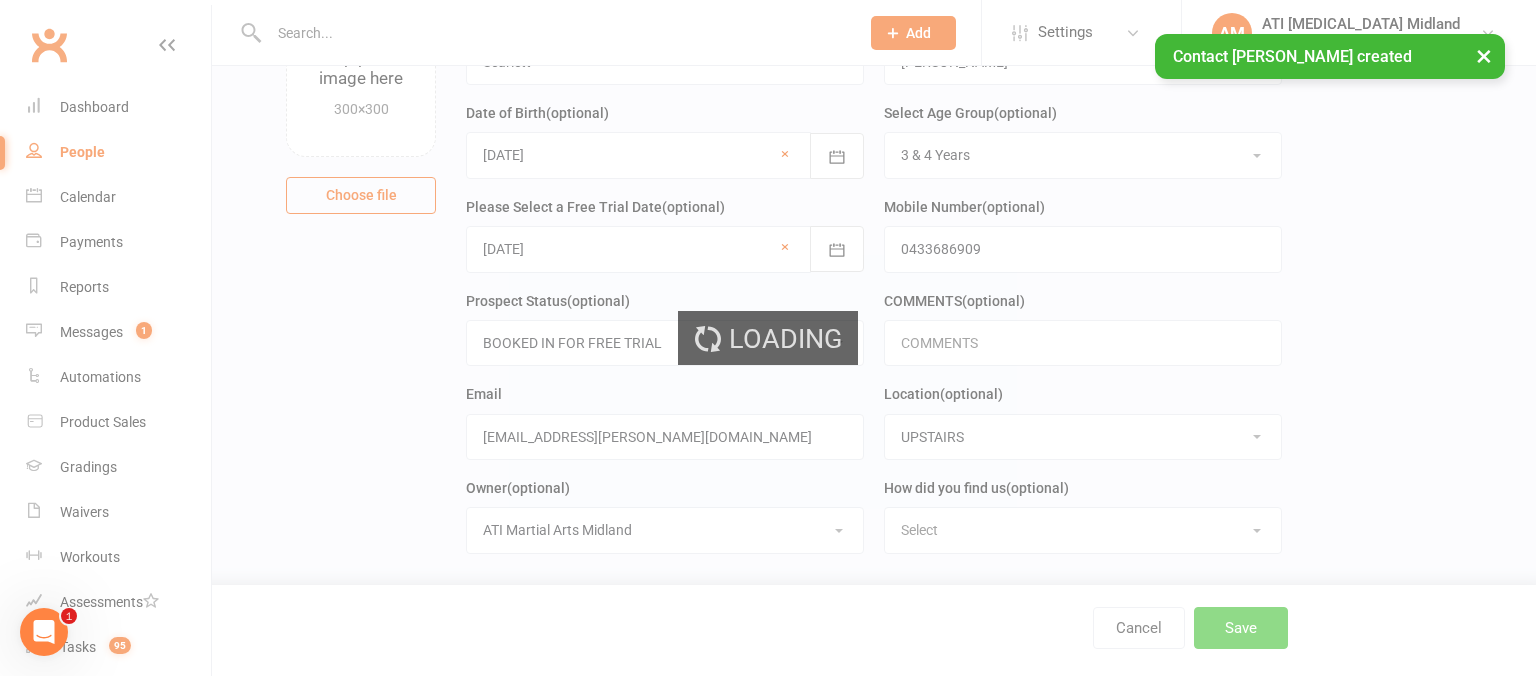 scroll, scrollTop: 0, scrollLeft: 0, axis: both 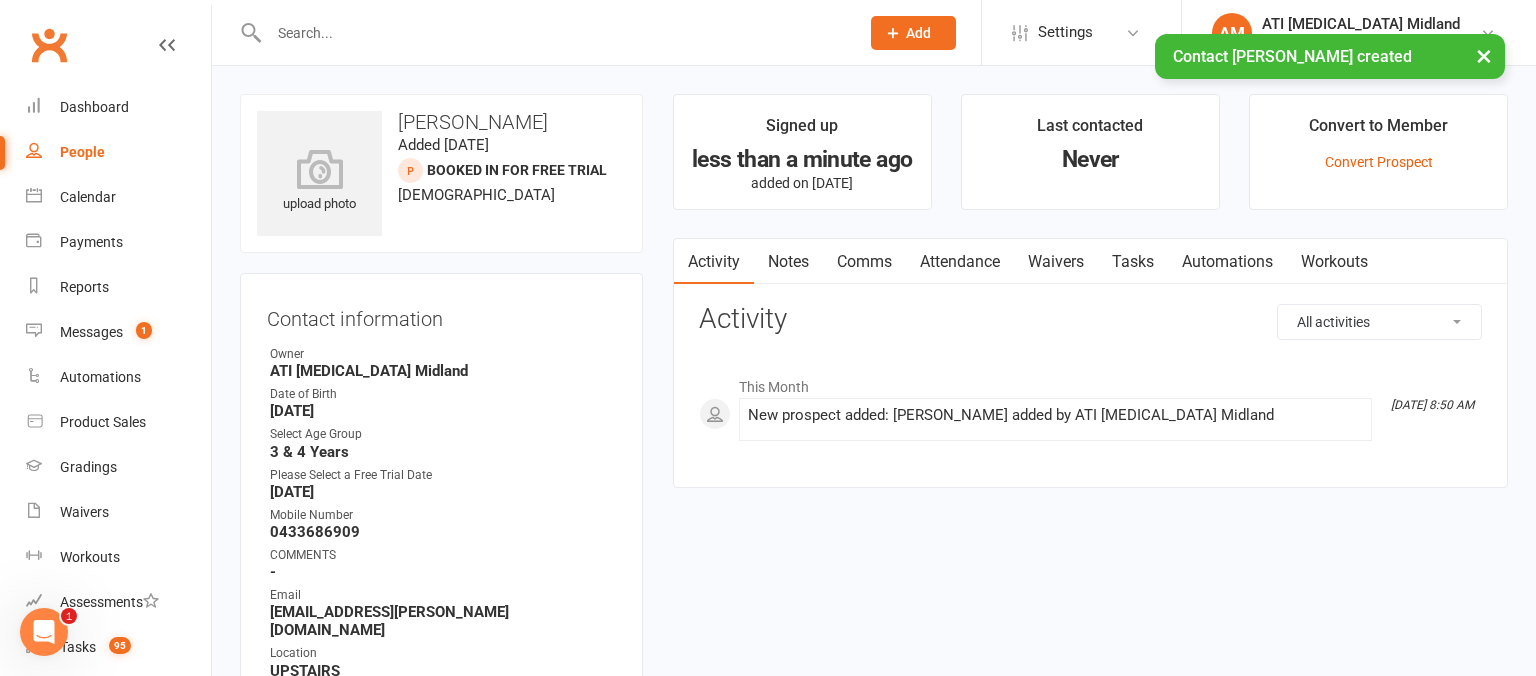 click on "Attendance" at bounding box center (960, 262) 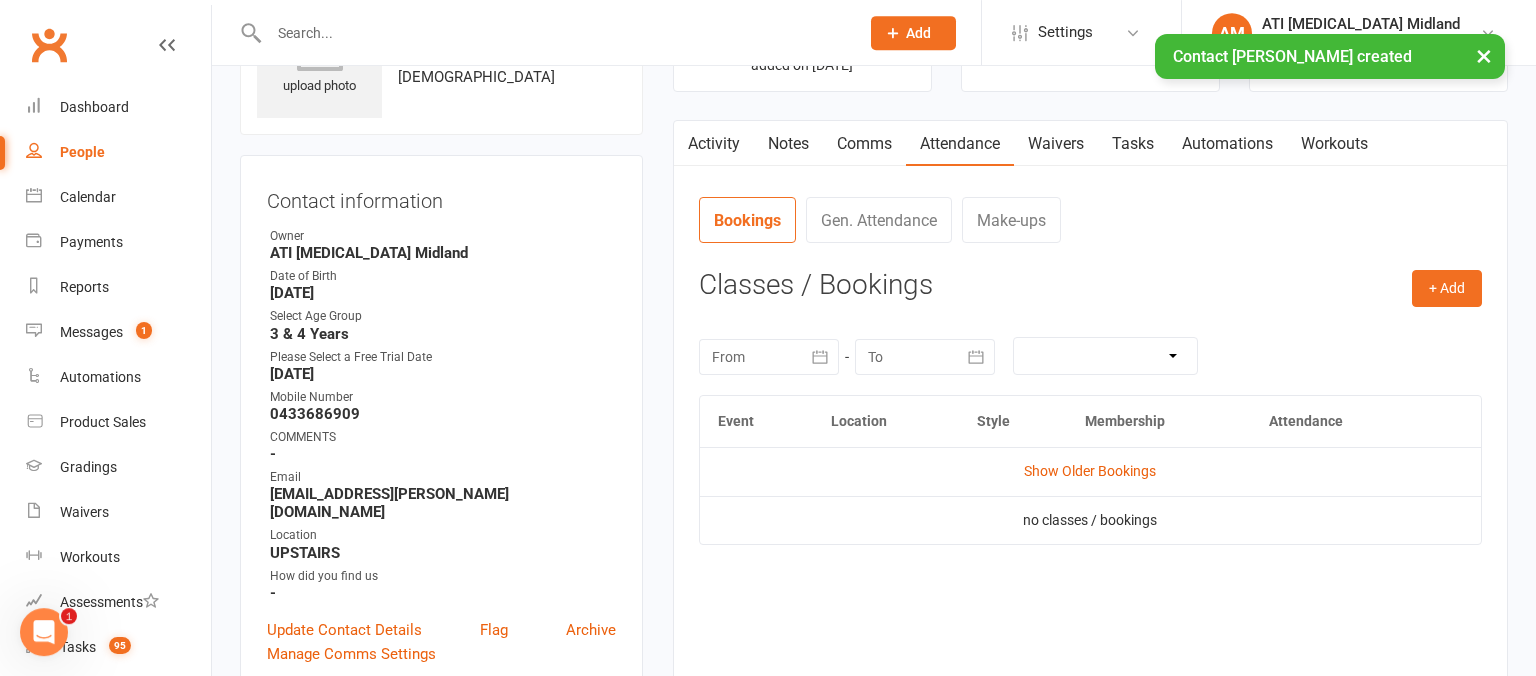 scroll, scrollTop: 105, scrollLeft: 0, axis: vertical 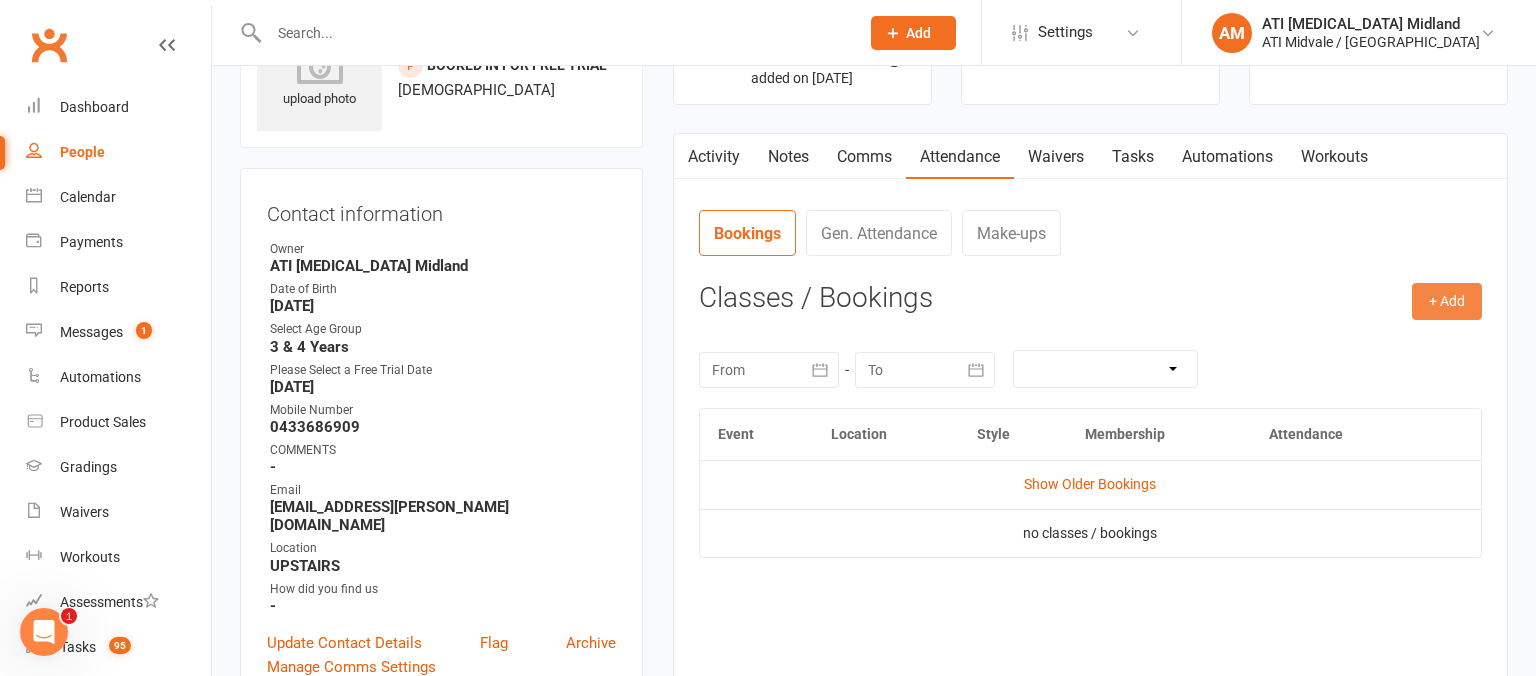 click on "+ Add" at bounding box center (1447, 301) 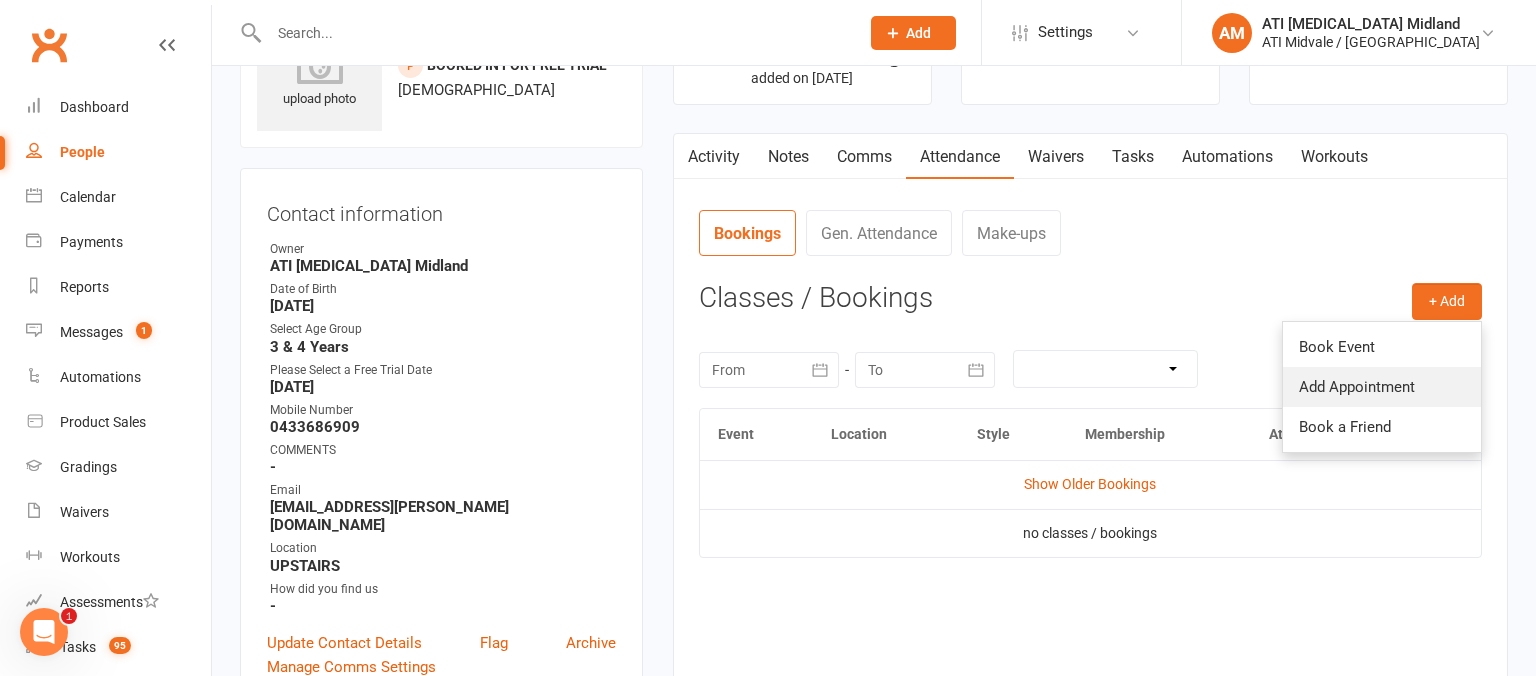 click on "Add Appointment" at bounding box center [1382, 387] 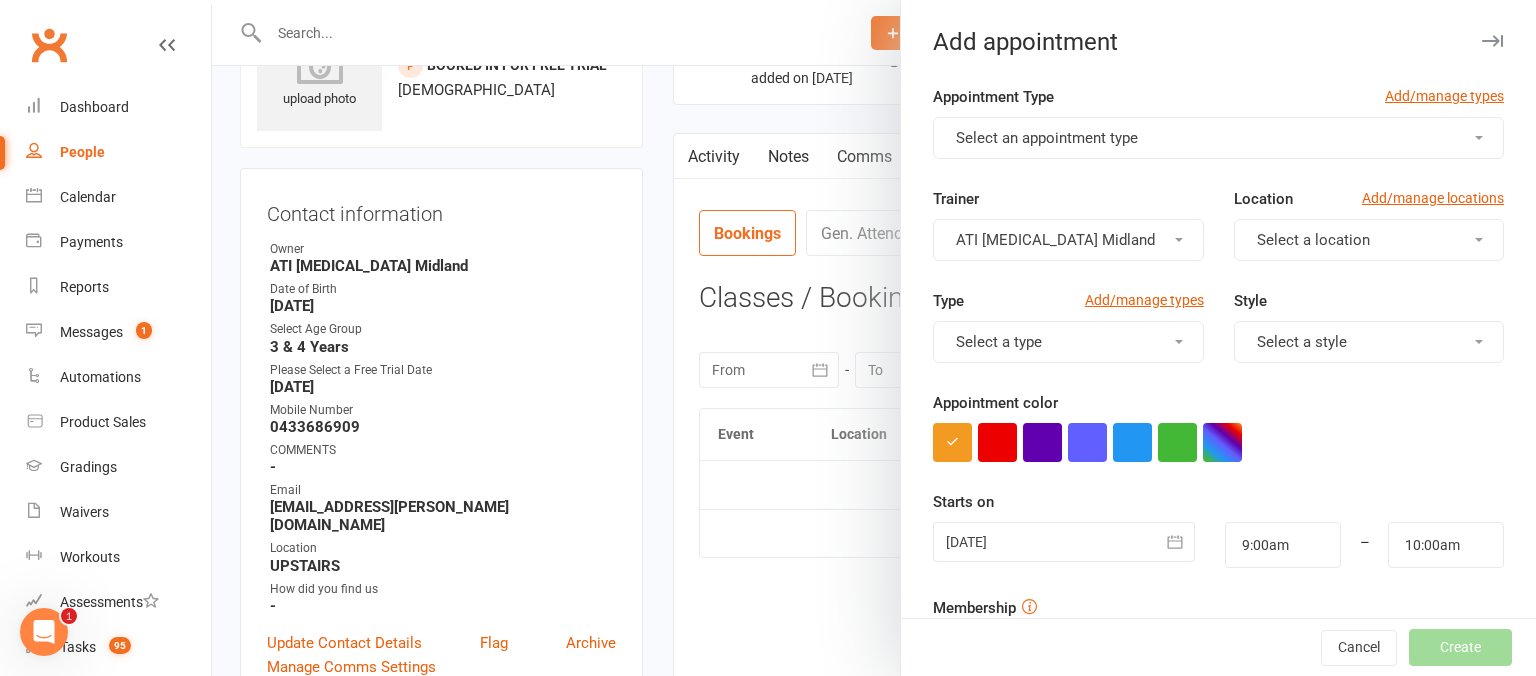 click on "Select an appointment type" at bounding box center (1218, 138) 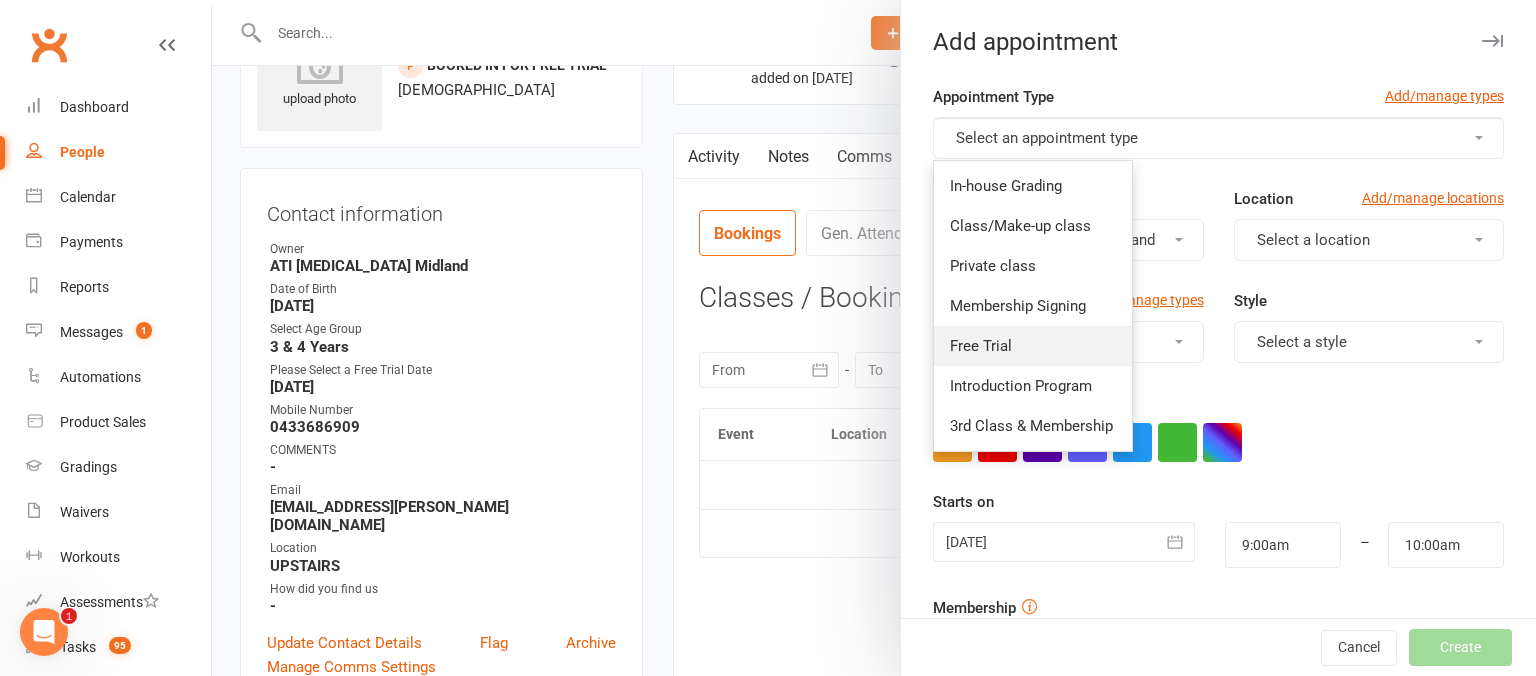 click on "Free Trial" at bounding box center [1033, 346] 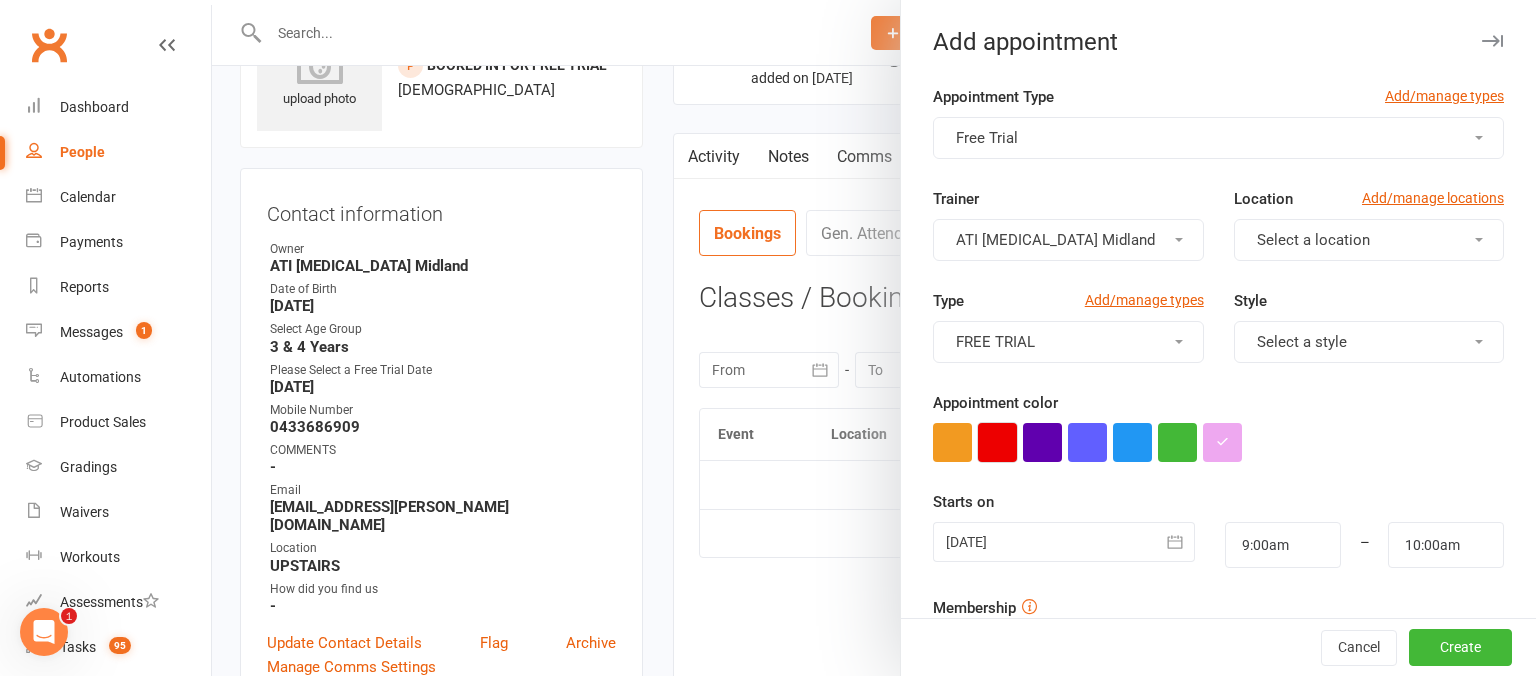 click at bounding box center (997, 442) 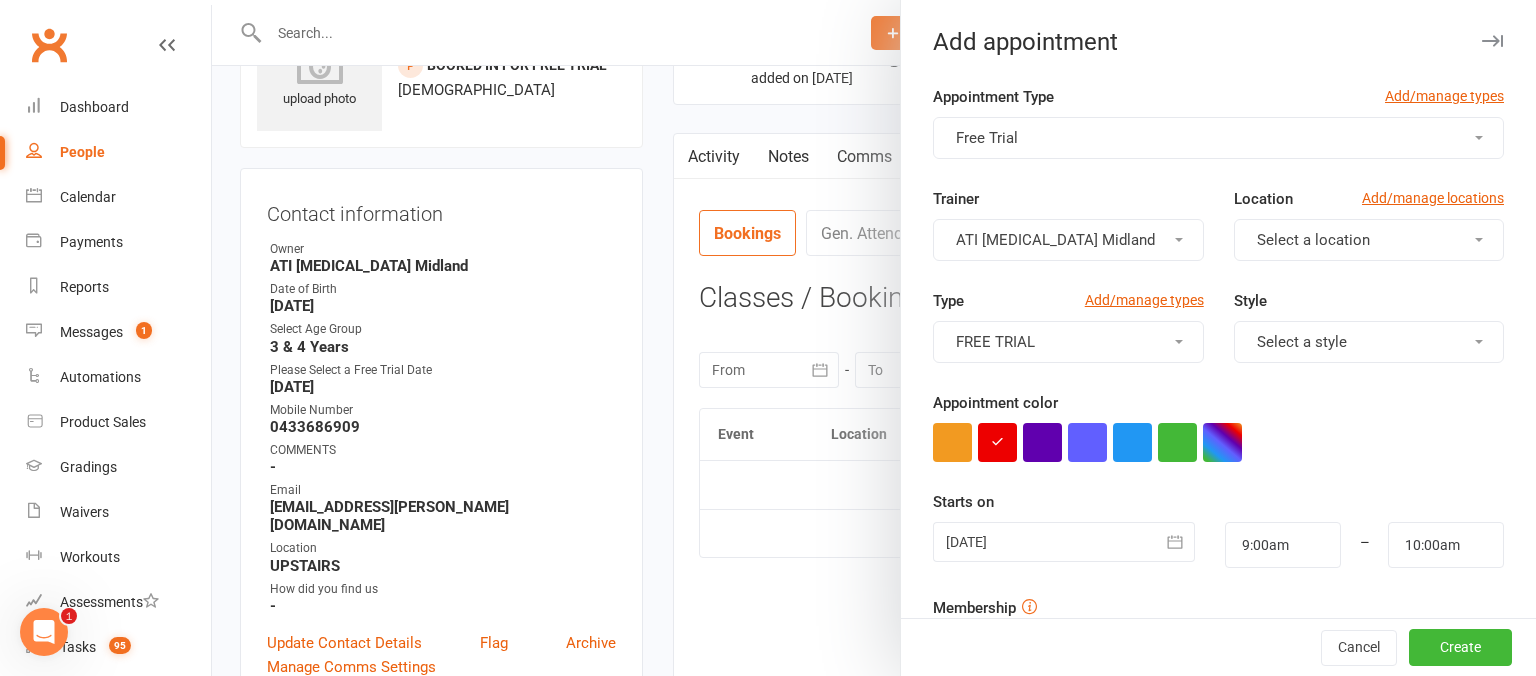 click at bounding box center (1064, 542) 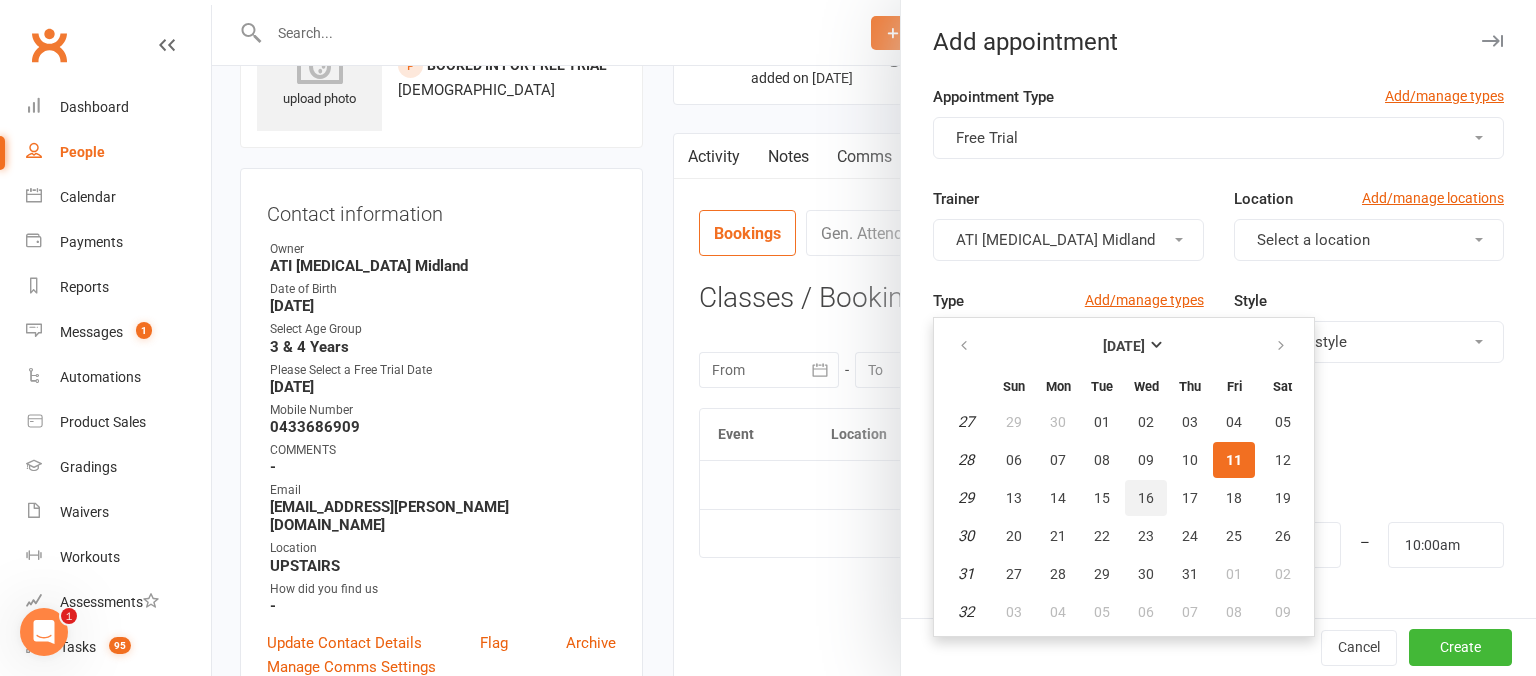 click on "16" at bounding box center (1146, 498) 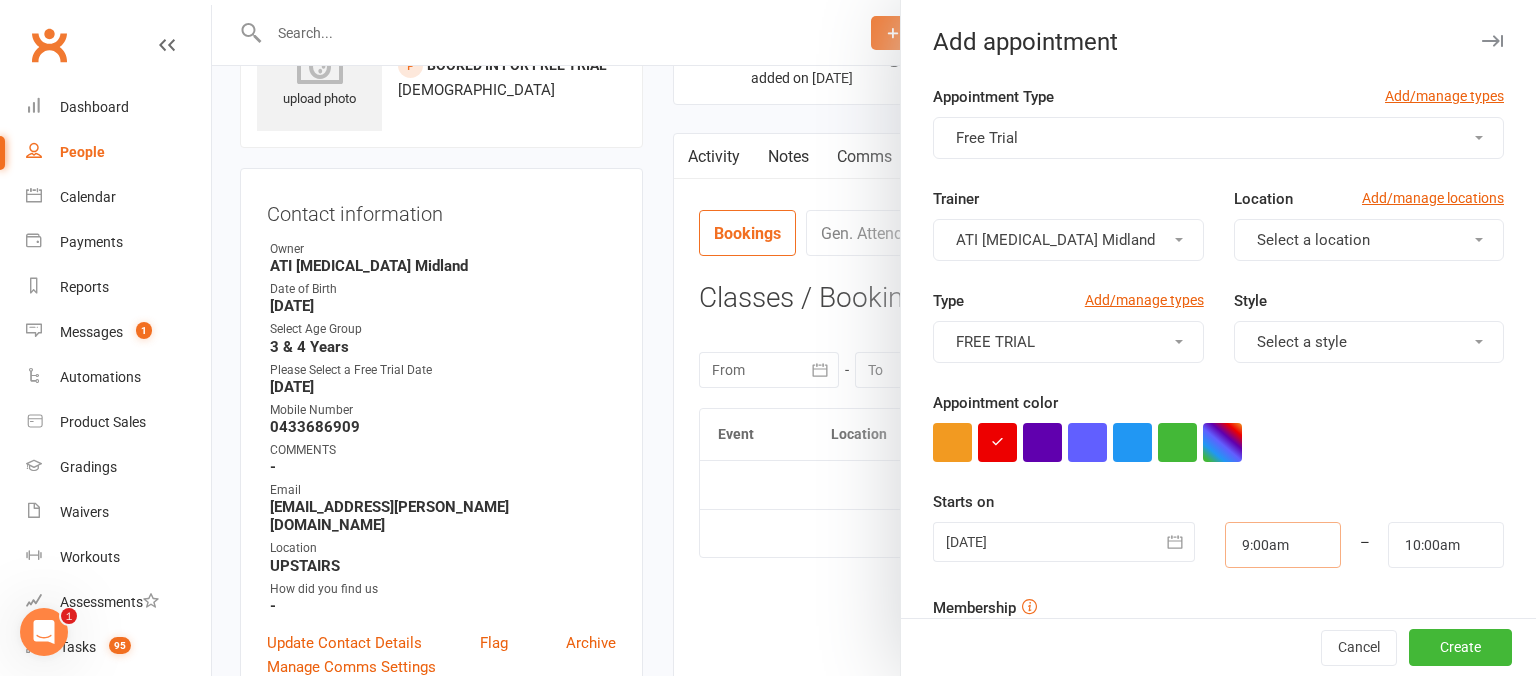 click on "9:00am" at bounding box center (1283, 545) 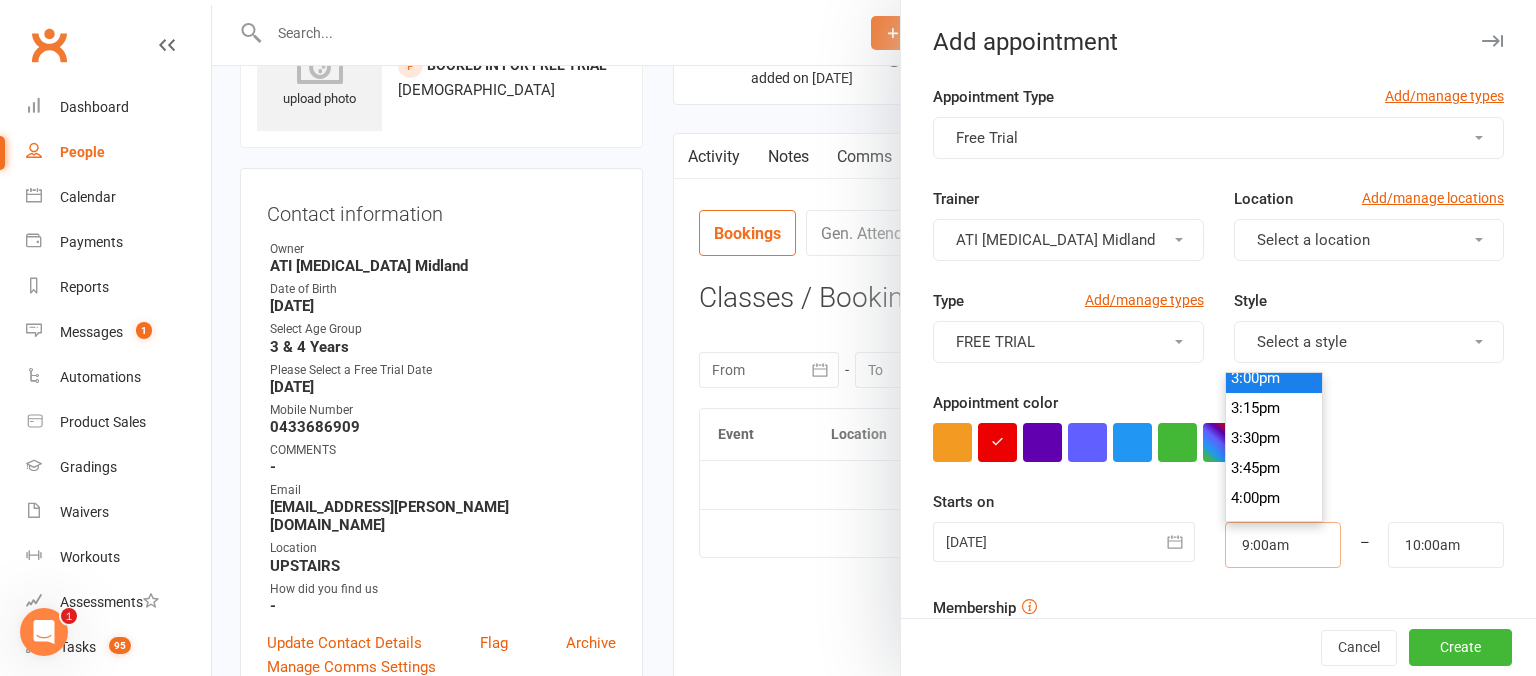 scroll, scrollTop: 1822, scrollLeft: 0, axis: vertical 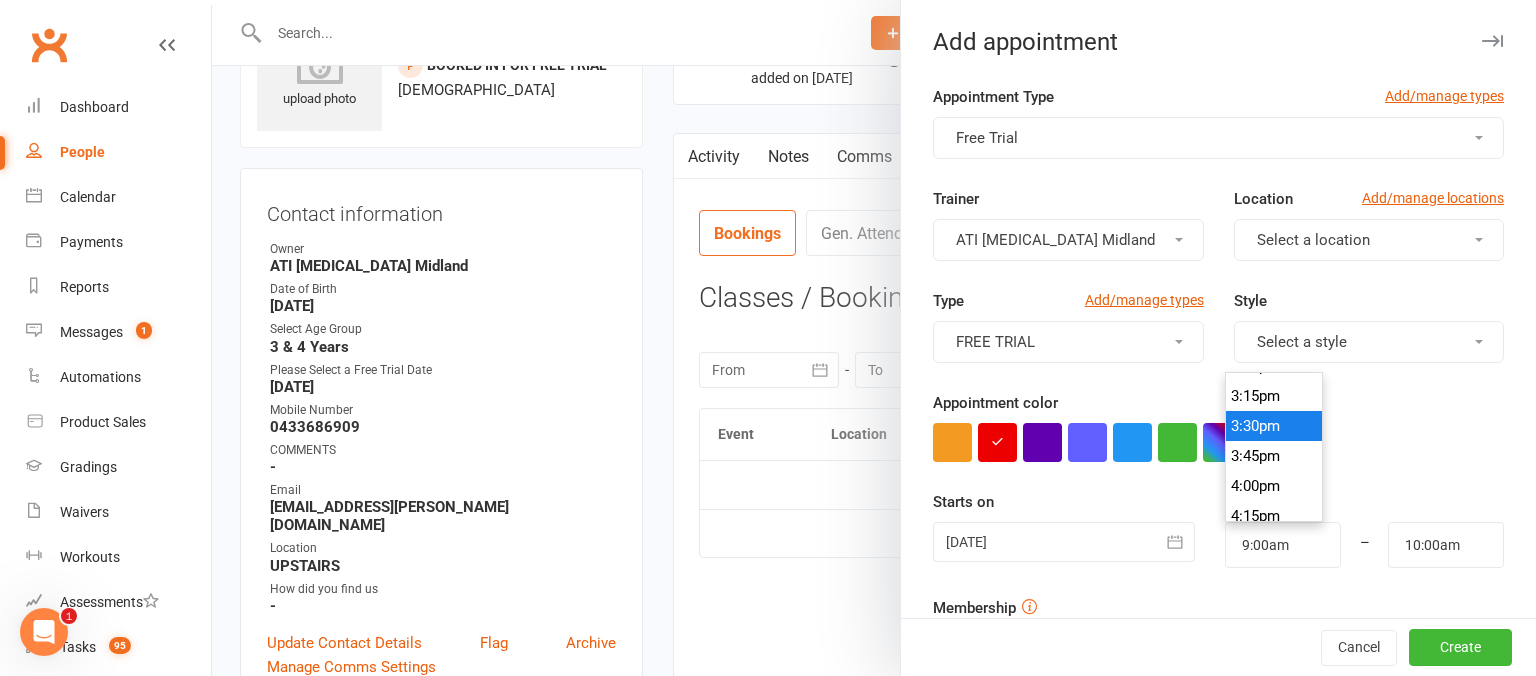 type on "3:30pm" 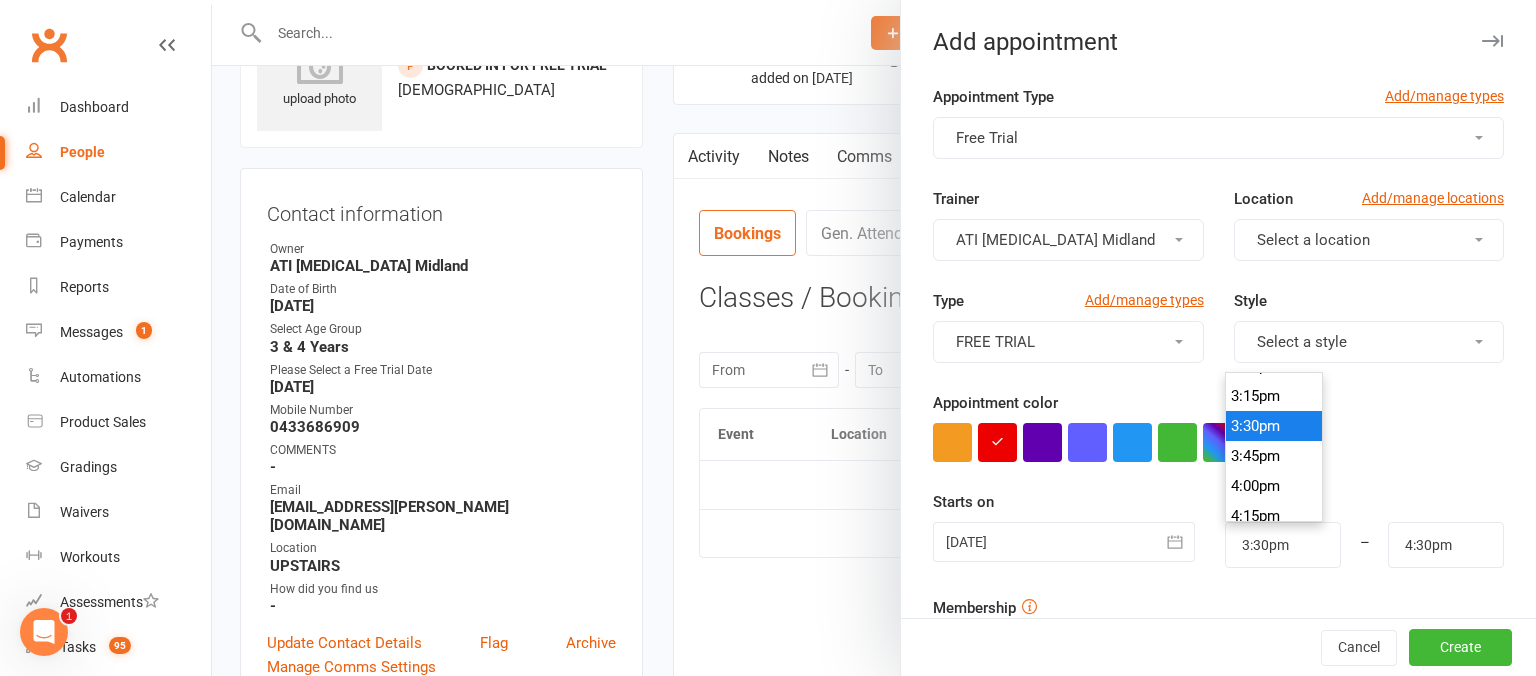 click on "3:30pm" at bounding box center [1274, 426] 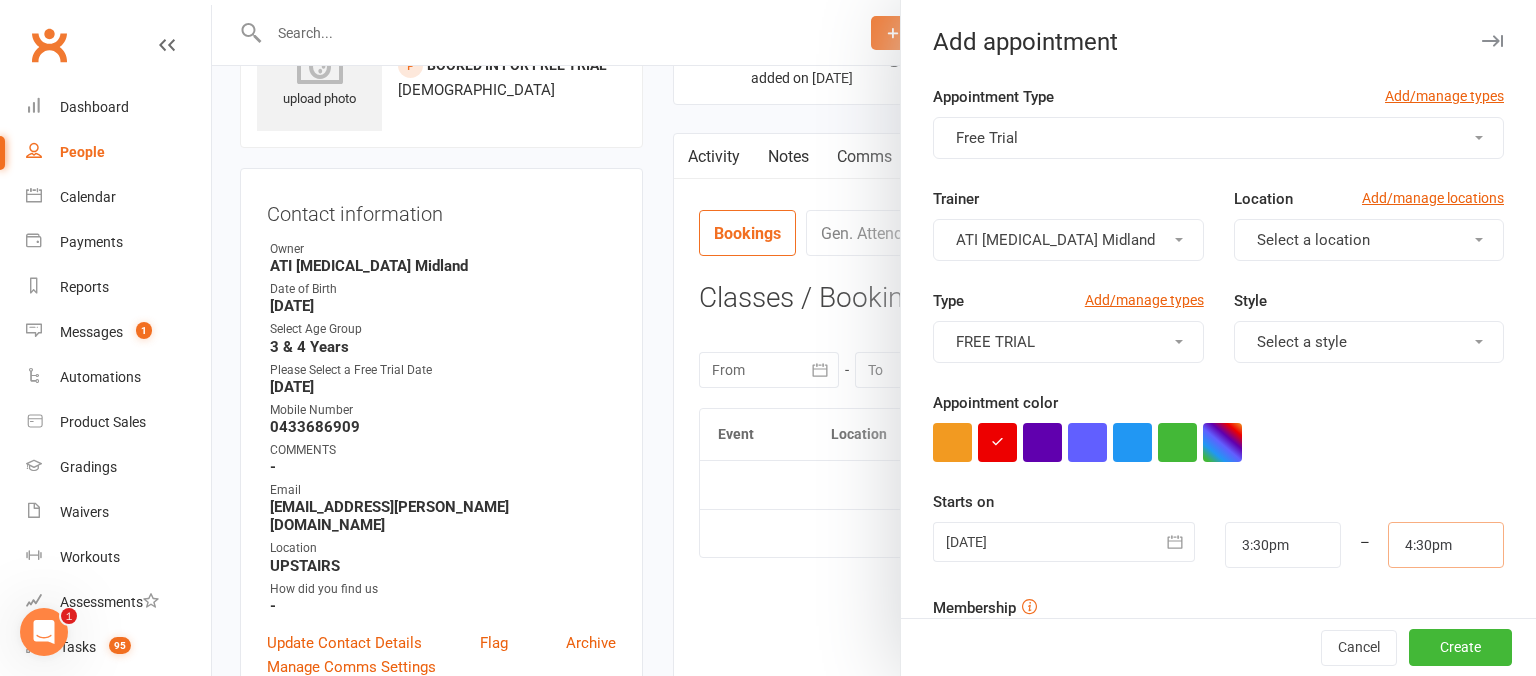 click on "4:30pm" at bounding box center [1446, 545] 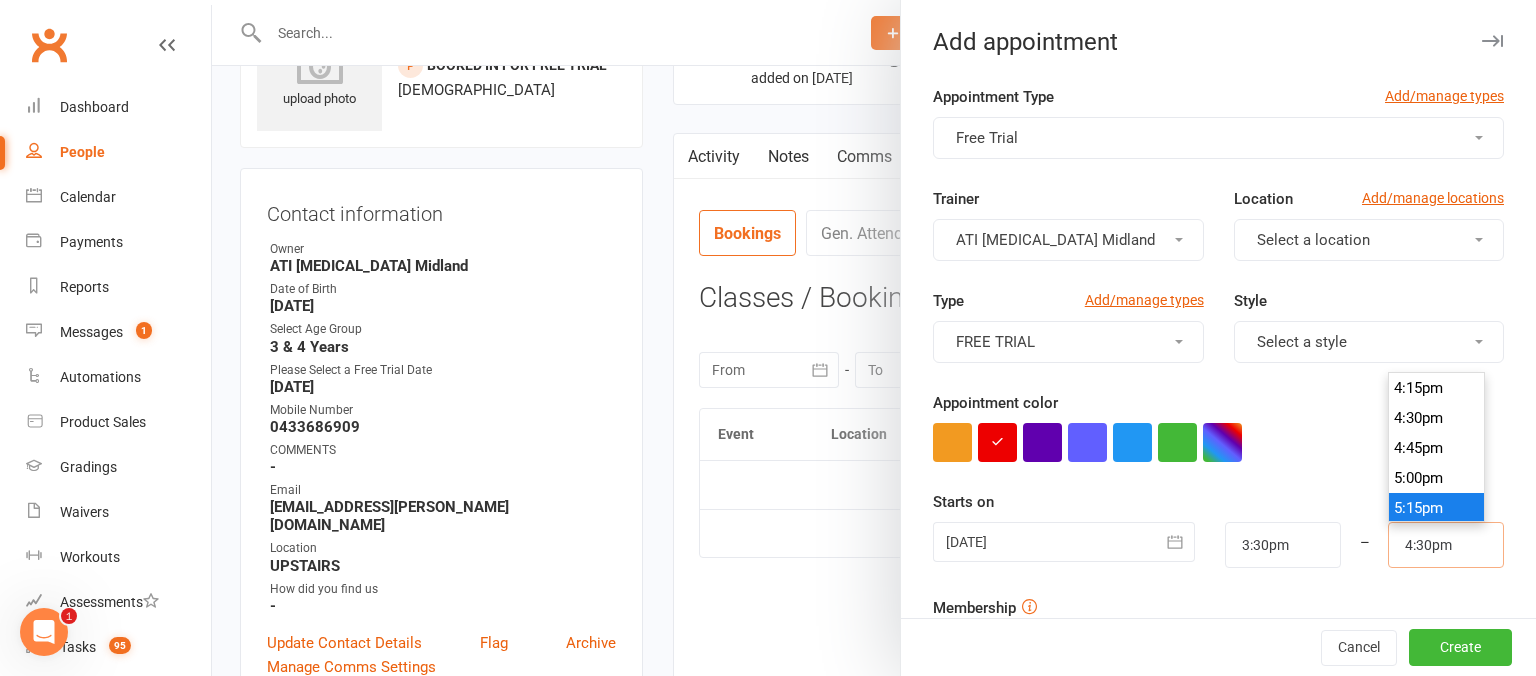 scroll, scrollTop: 1840, scrollLeft: 0, axis: vertical 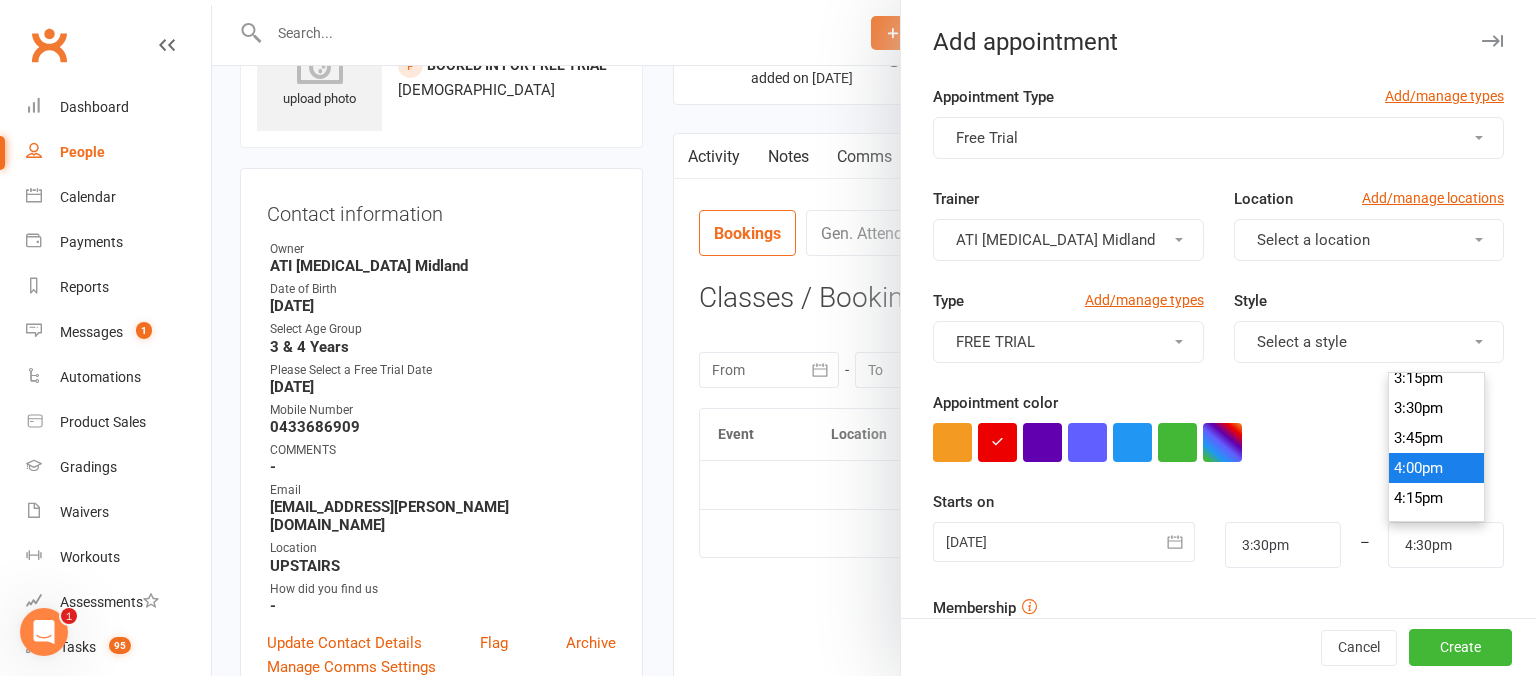 type on "4:00pm" 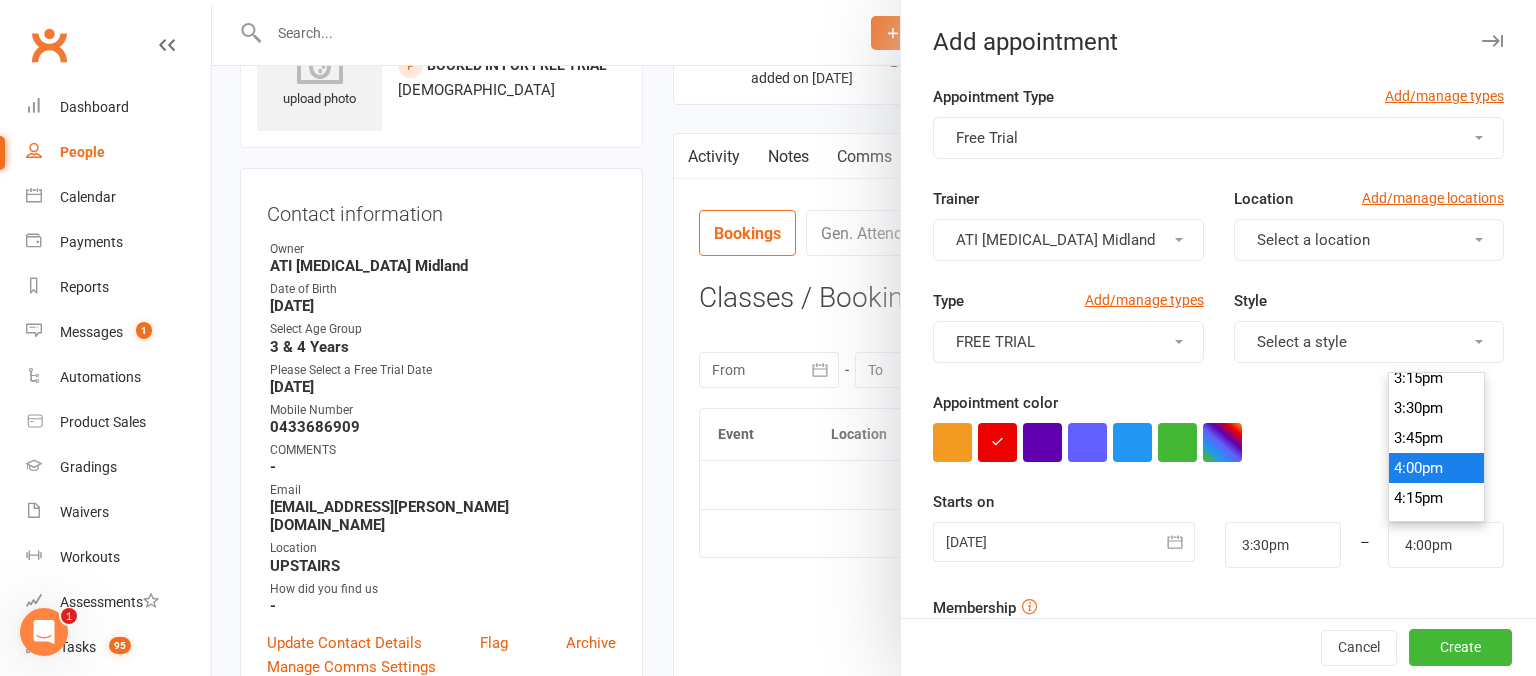 click on "4:00pm" at bounding box center (1437, 468) 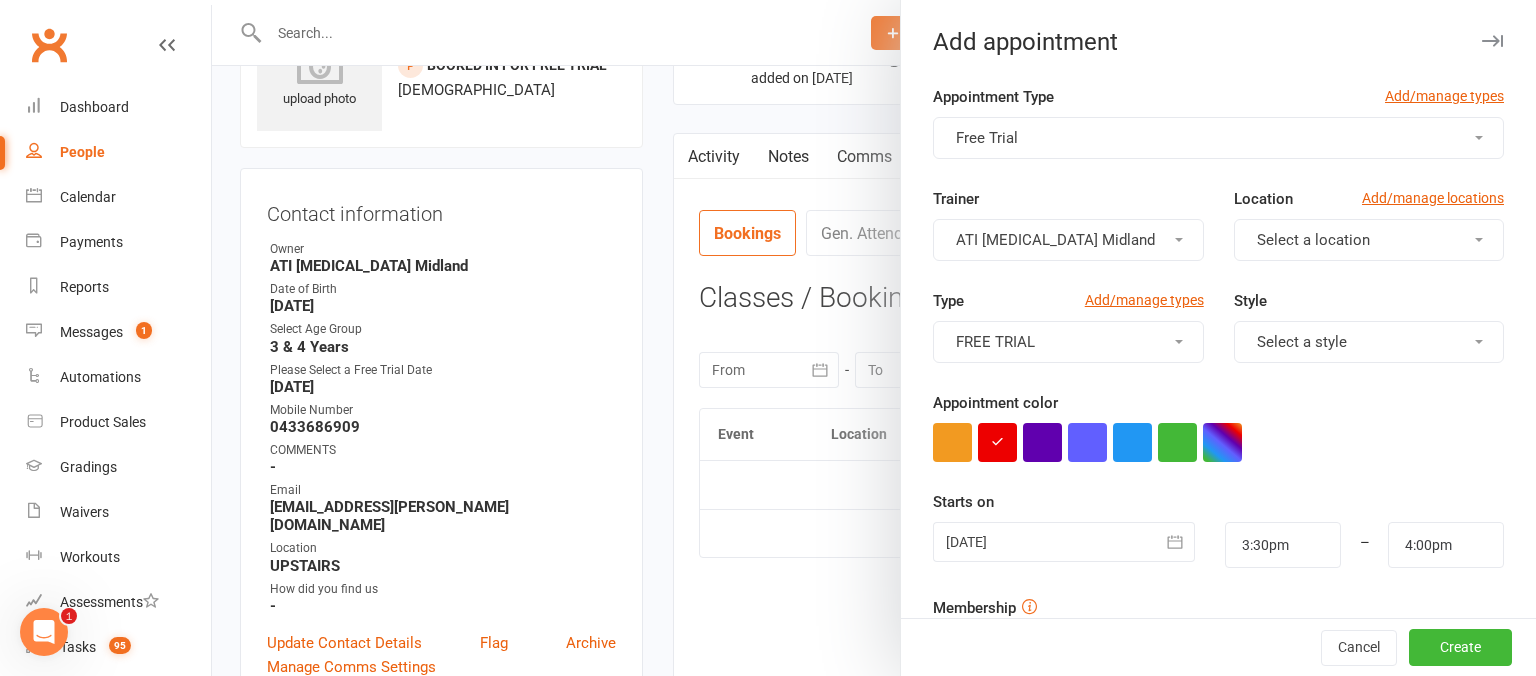 click on "Select a style" at bounding box center (1302, 342) 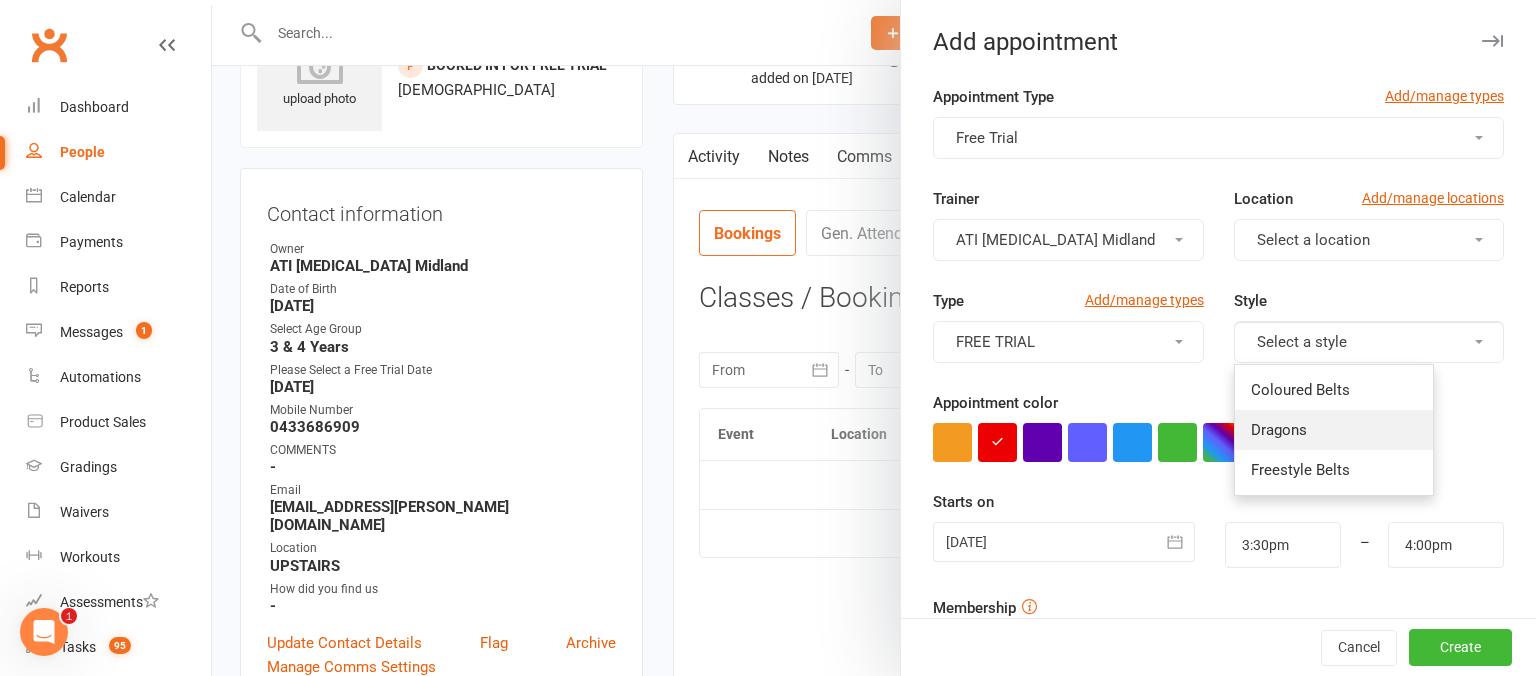 click on "Dragons" at bounding box center (1334, 430) 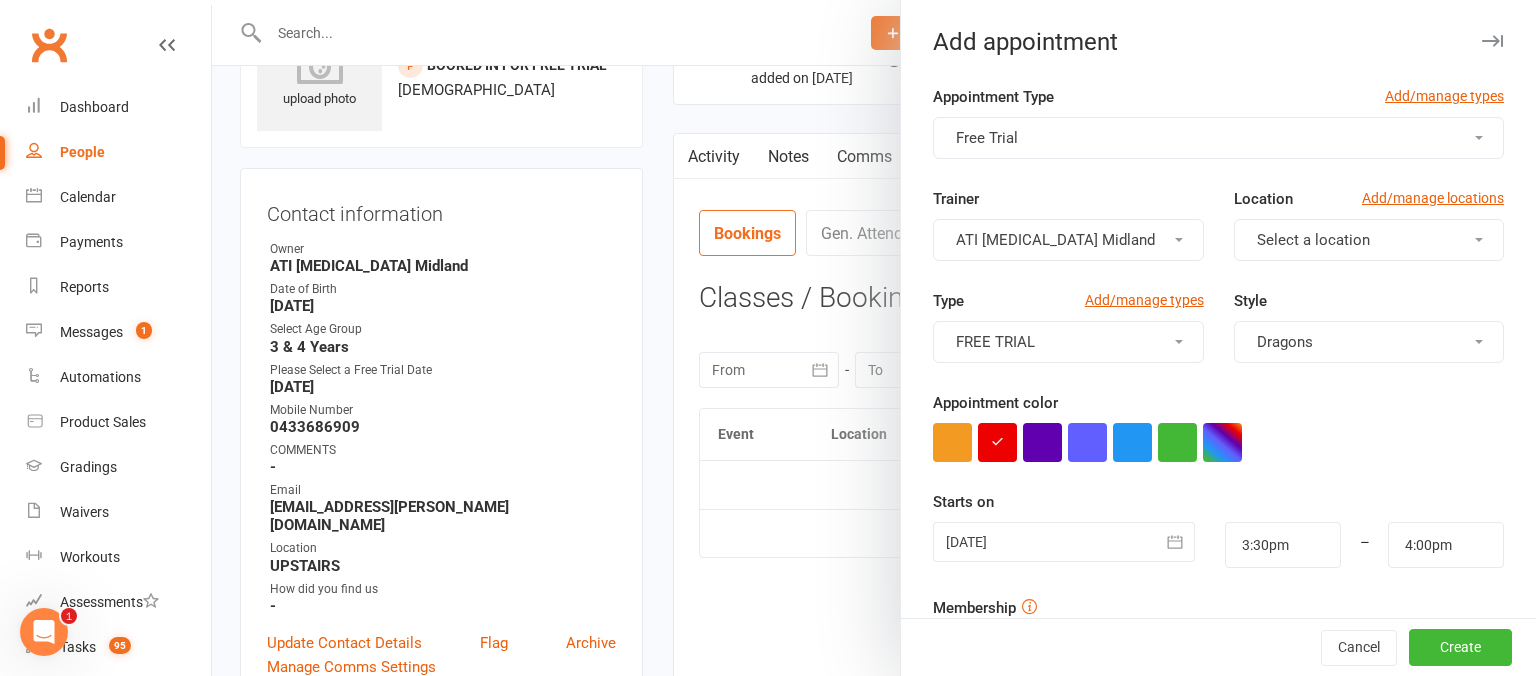 click on "Select a location" at bounding box center (1369, 240) 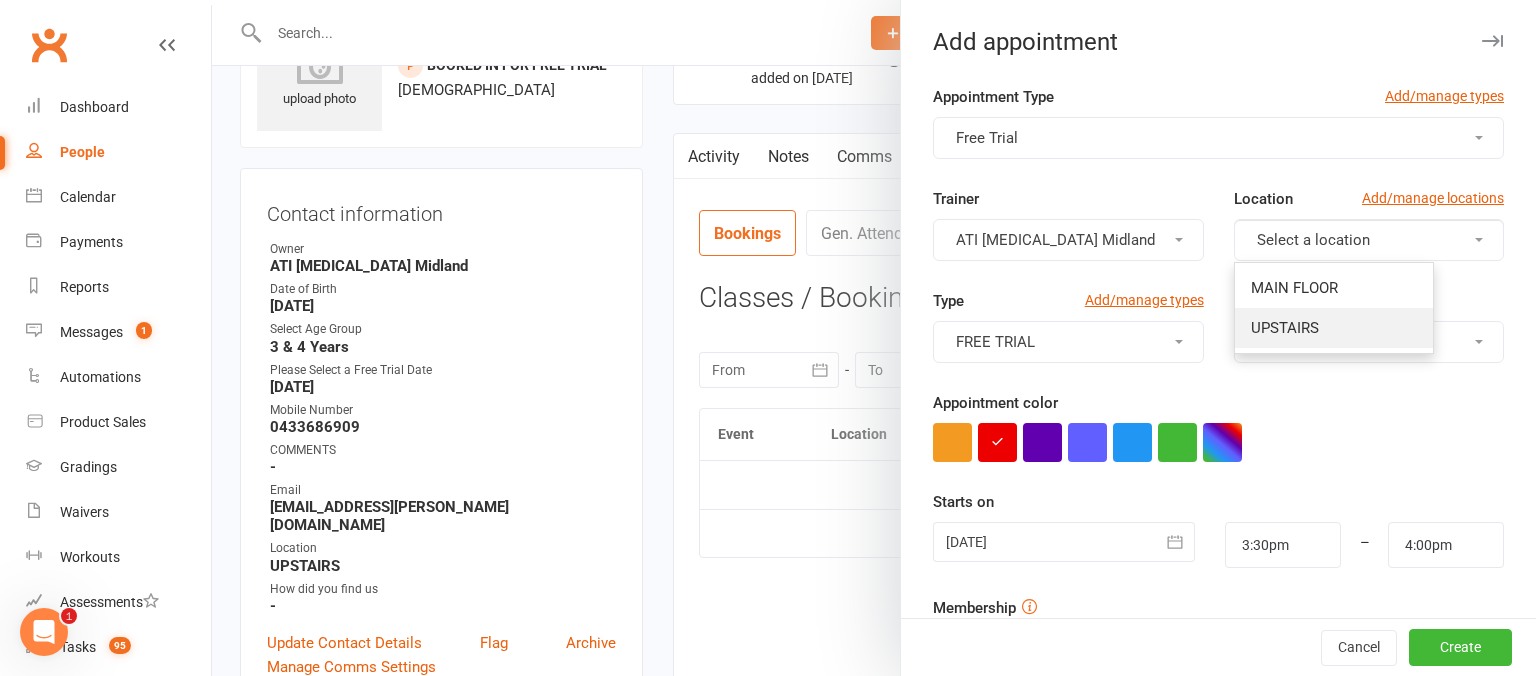 click on "UPSTAIRS" at bounding box center (1285, 328) 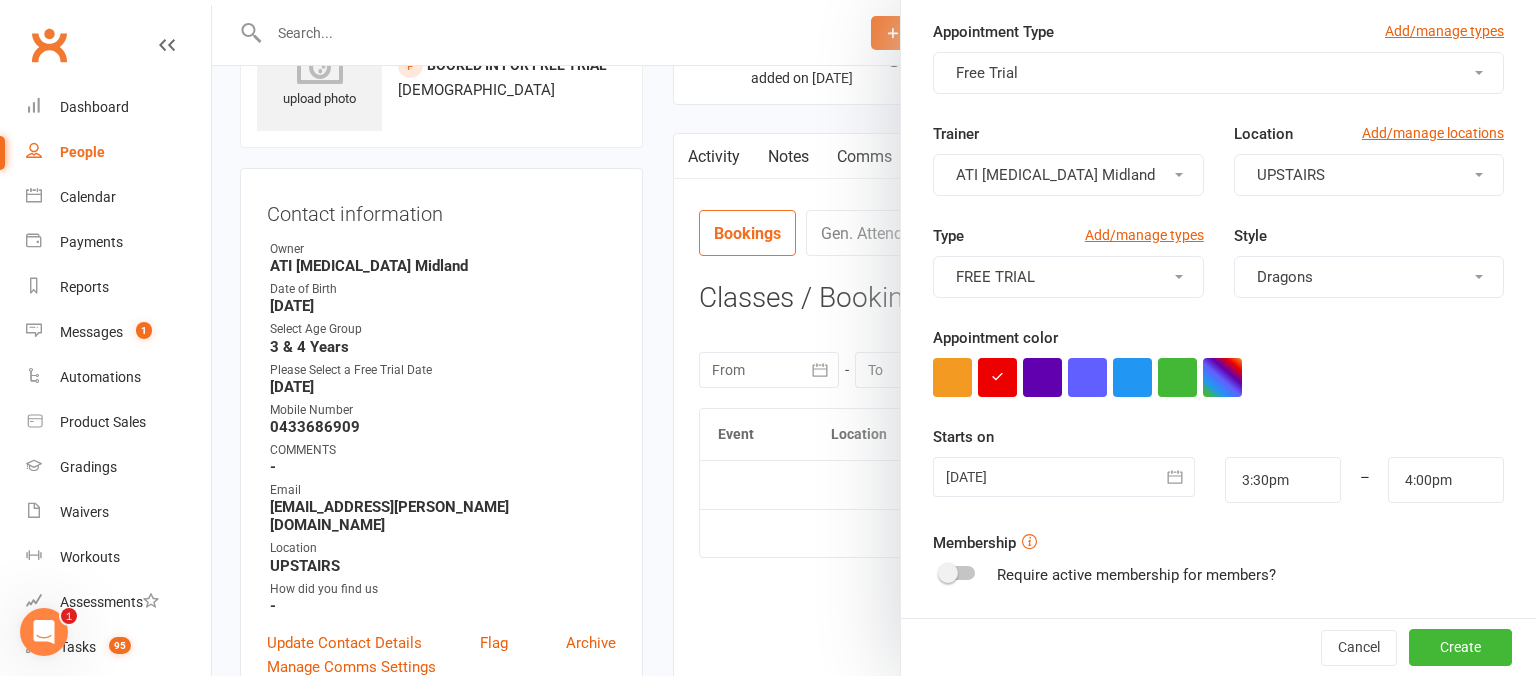 scroll, scrollTop: 221, scrollLeft: 0, axis: vertical 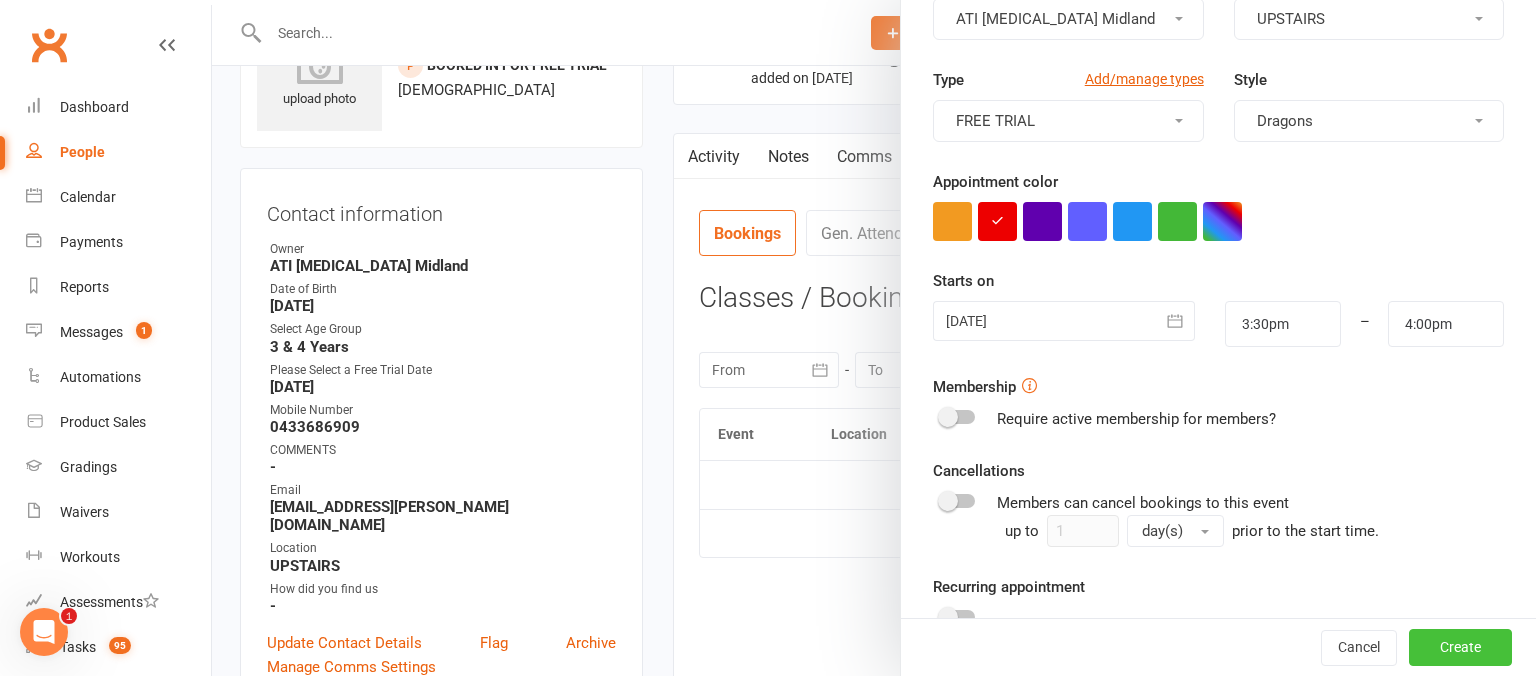 click on "Create" at bounding box center [1460, 648] 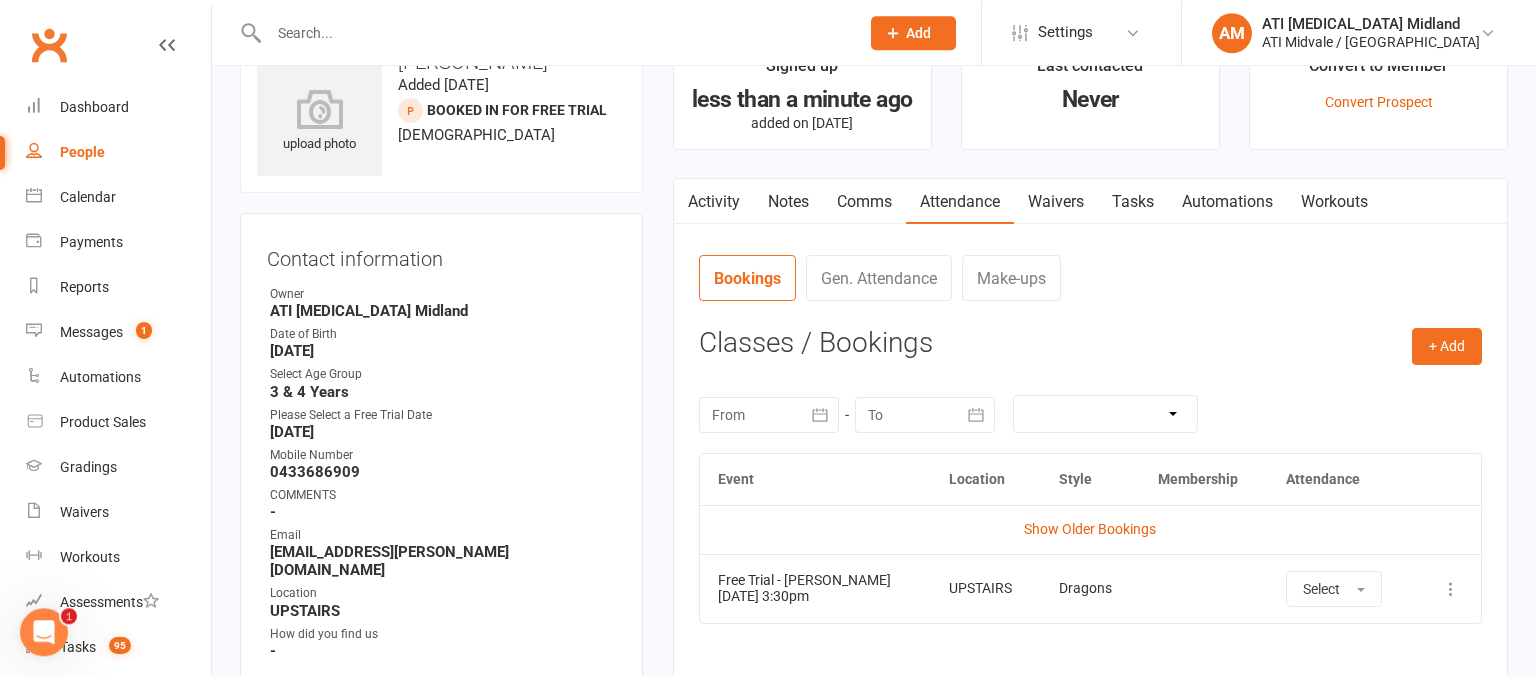 scroll, scrollTop: 0, scrollLeft: 0, axis: both 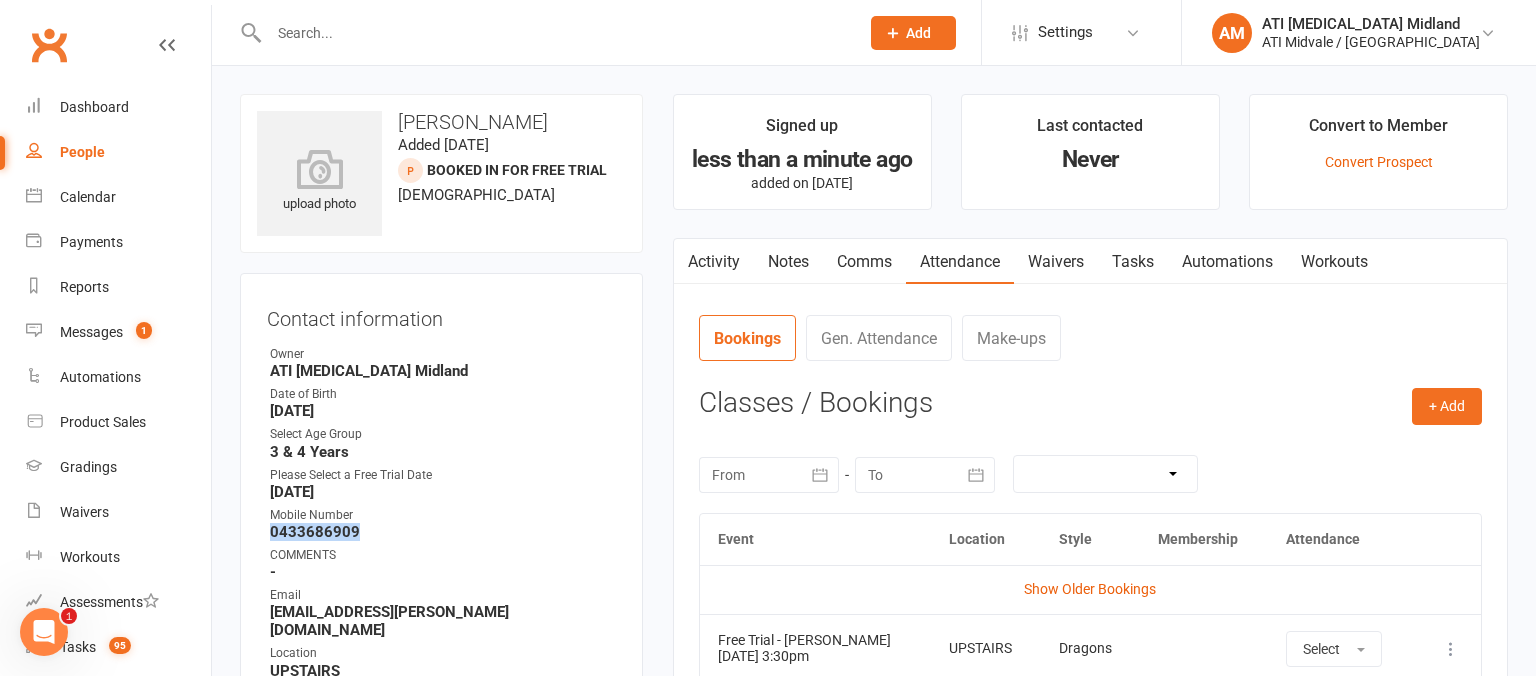 drag, startPoint x: 362, startPoint y: 539, endPoint x: 267, endPoint y: 538, distance: 95.005264 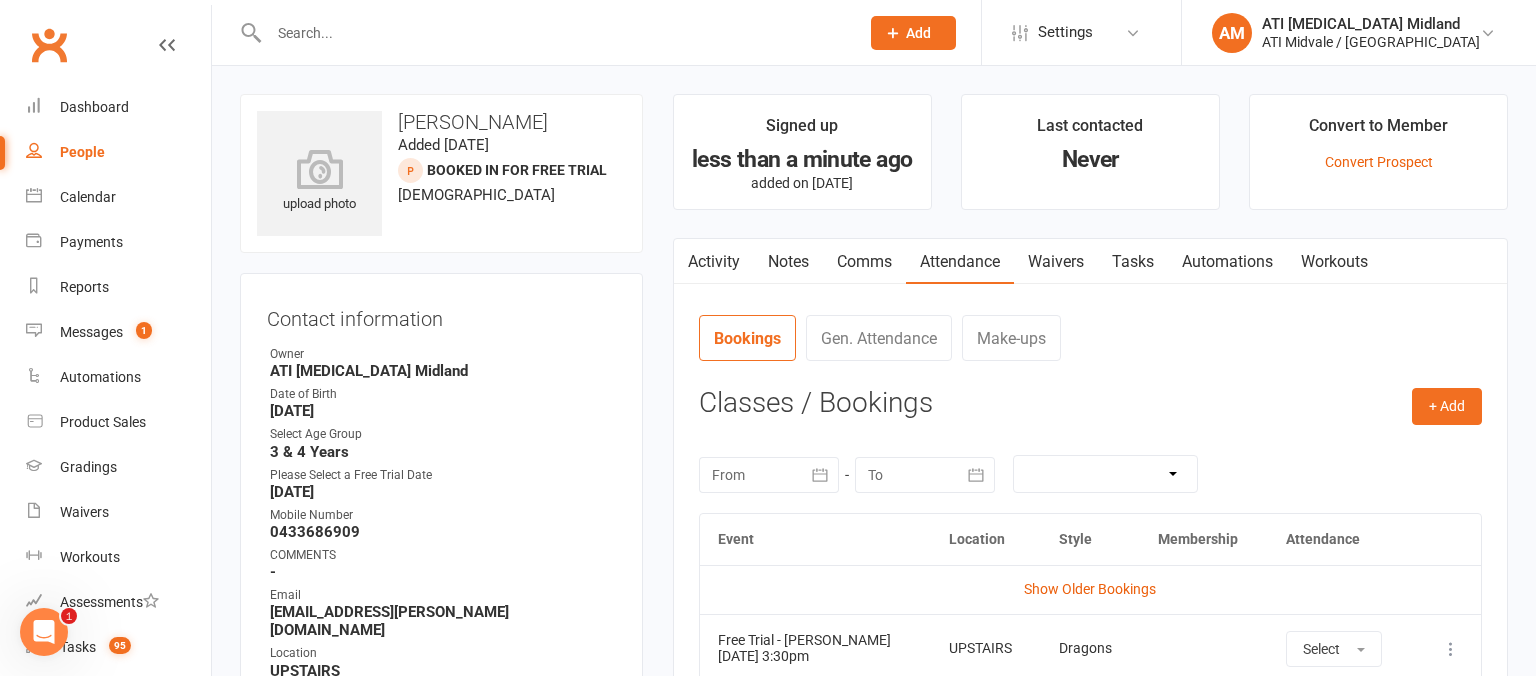 click at bounding box center (554, 33) 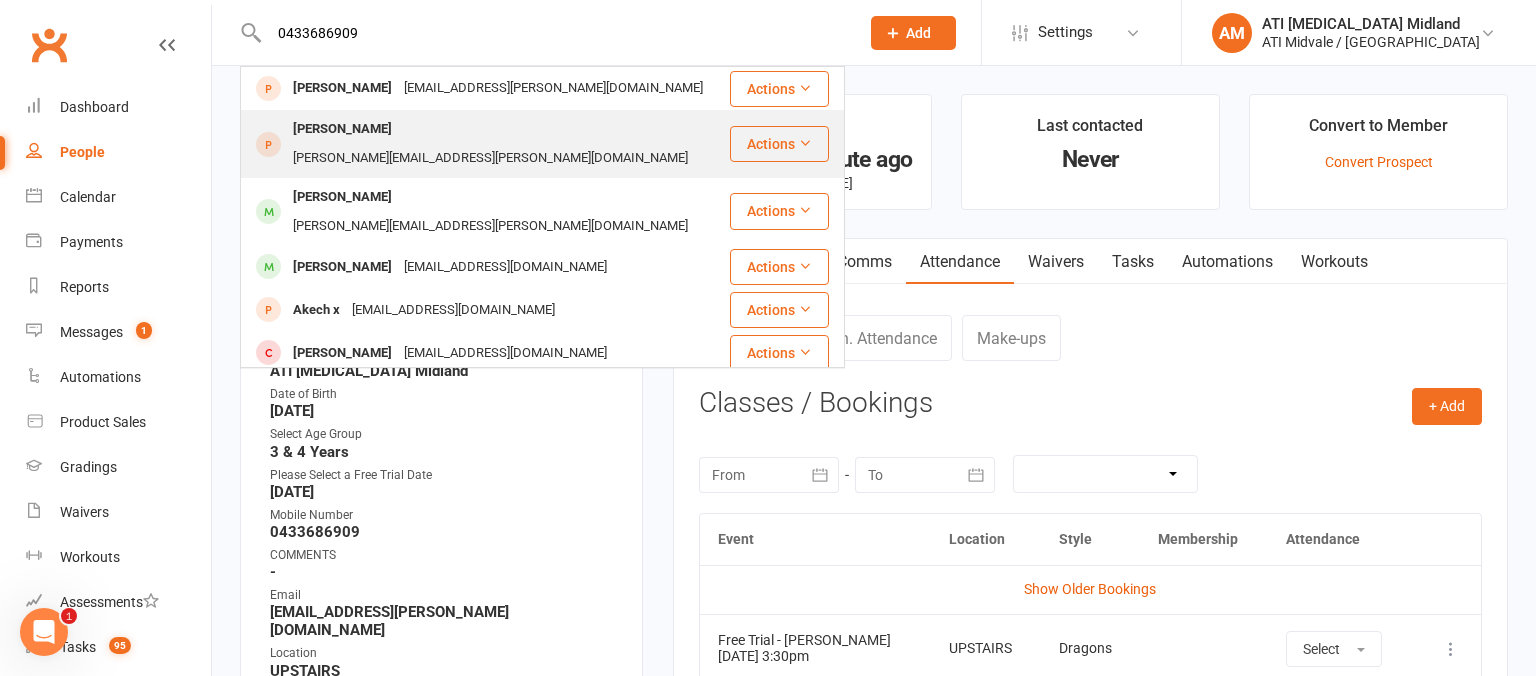 type on "0433686909" 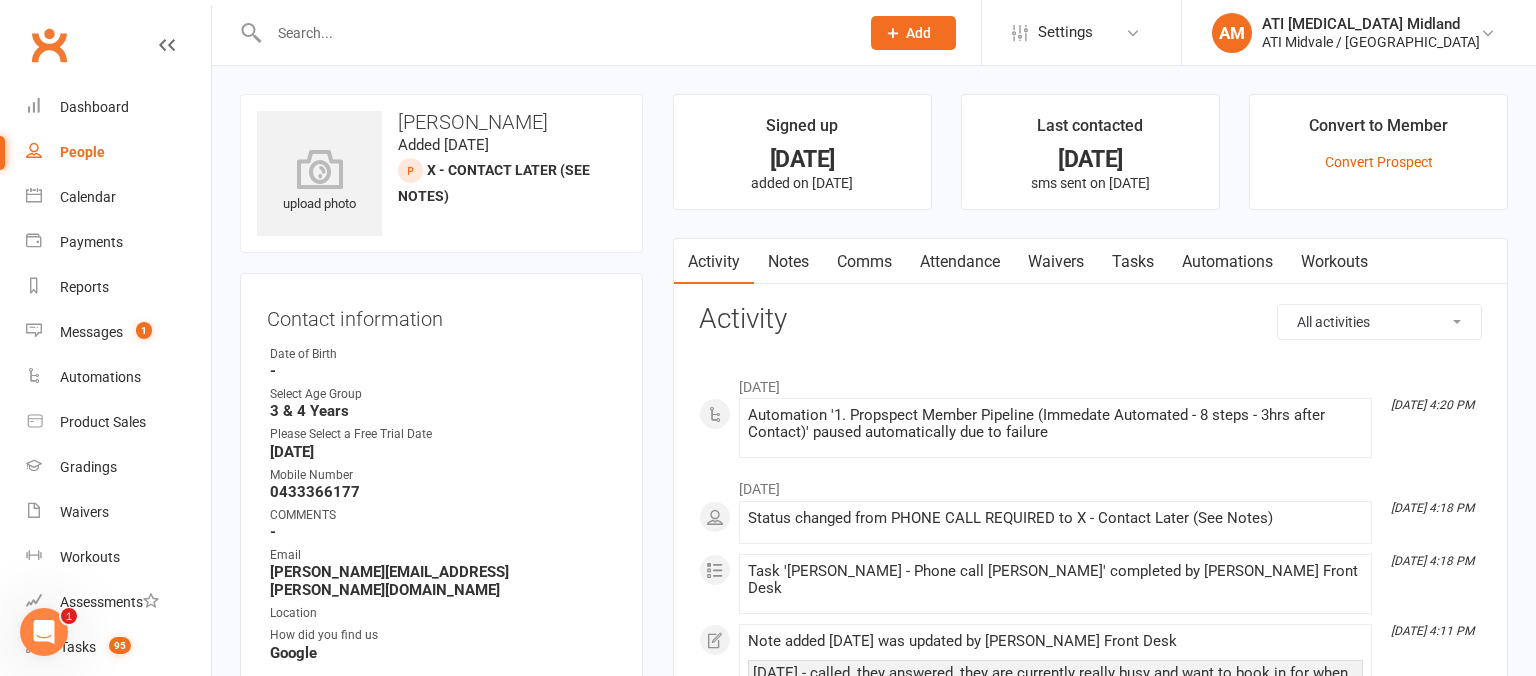 click on "Notes" at bounding box center [788, 262] 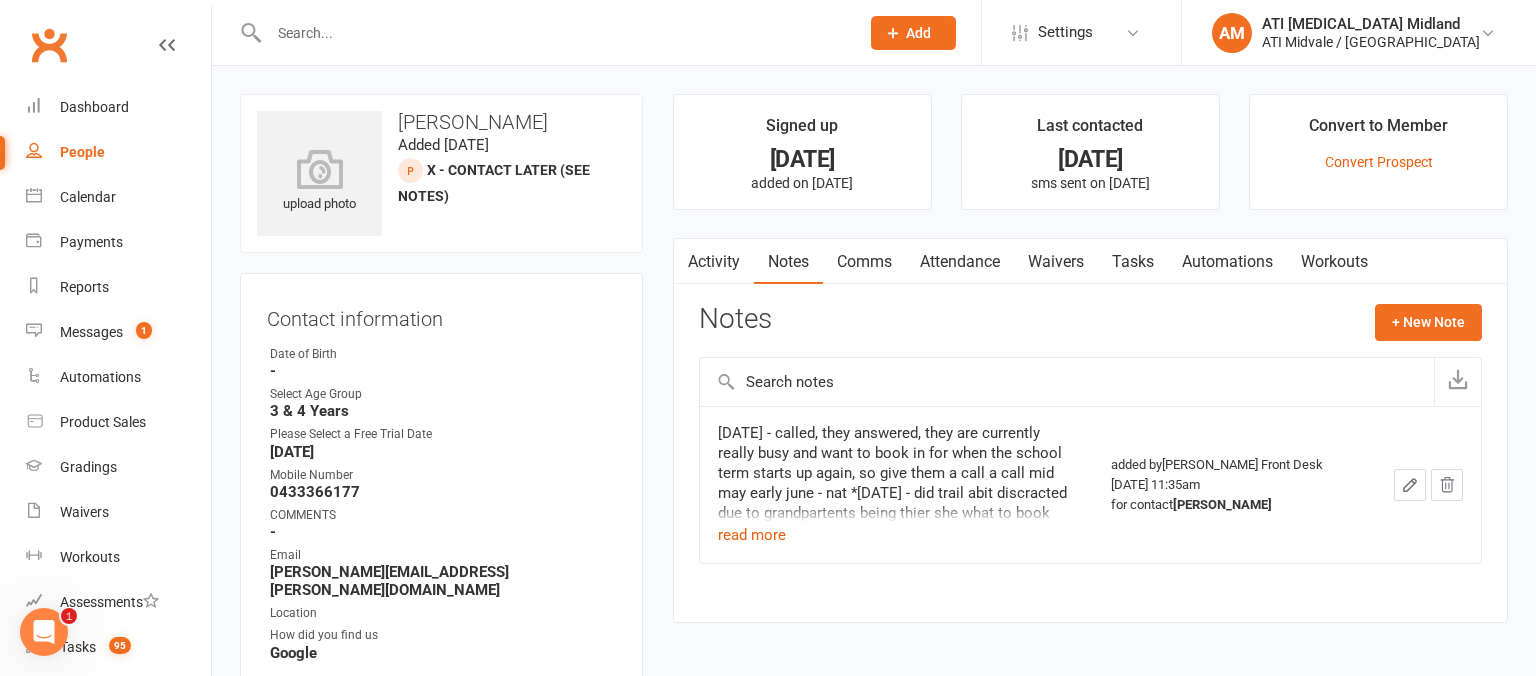 click on "Tasks" at bounding box center (1133, 262) 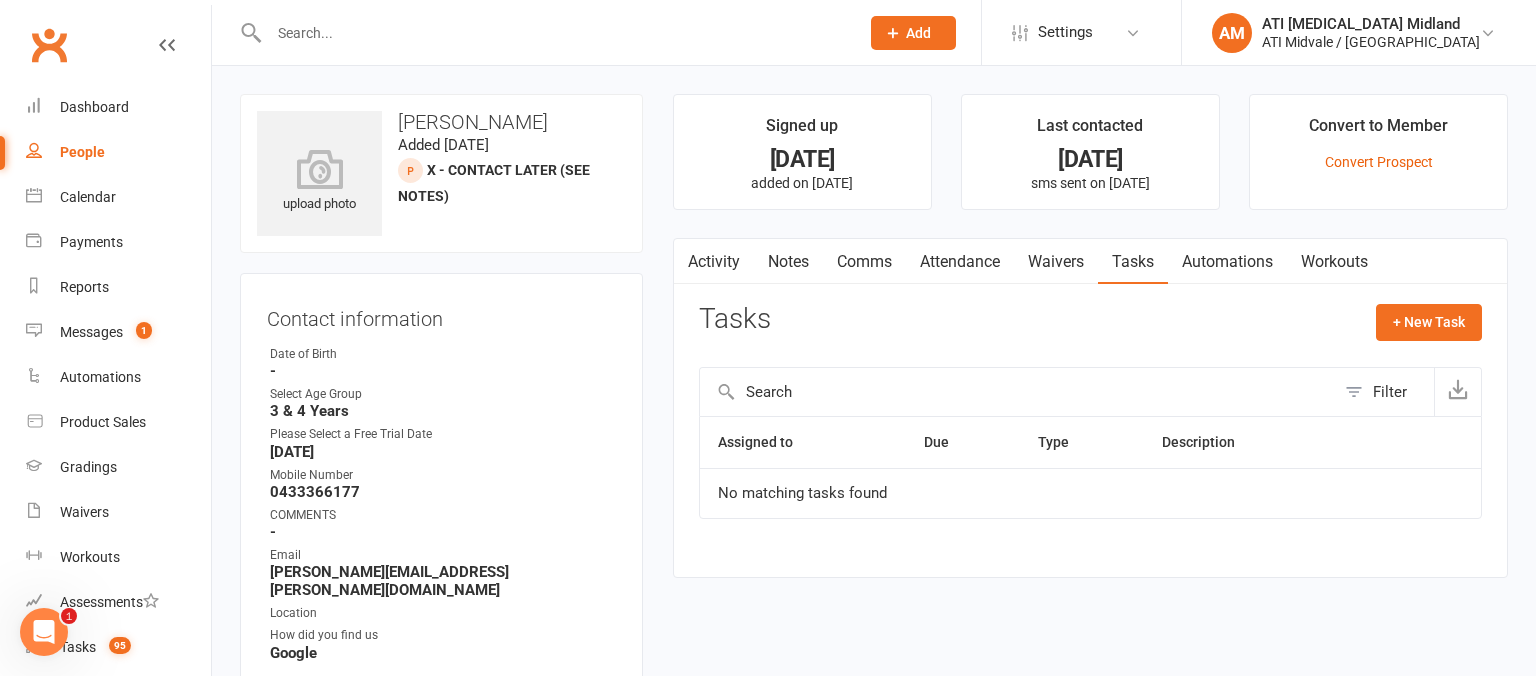 click at bounding box center (554, 33) 